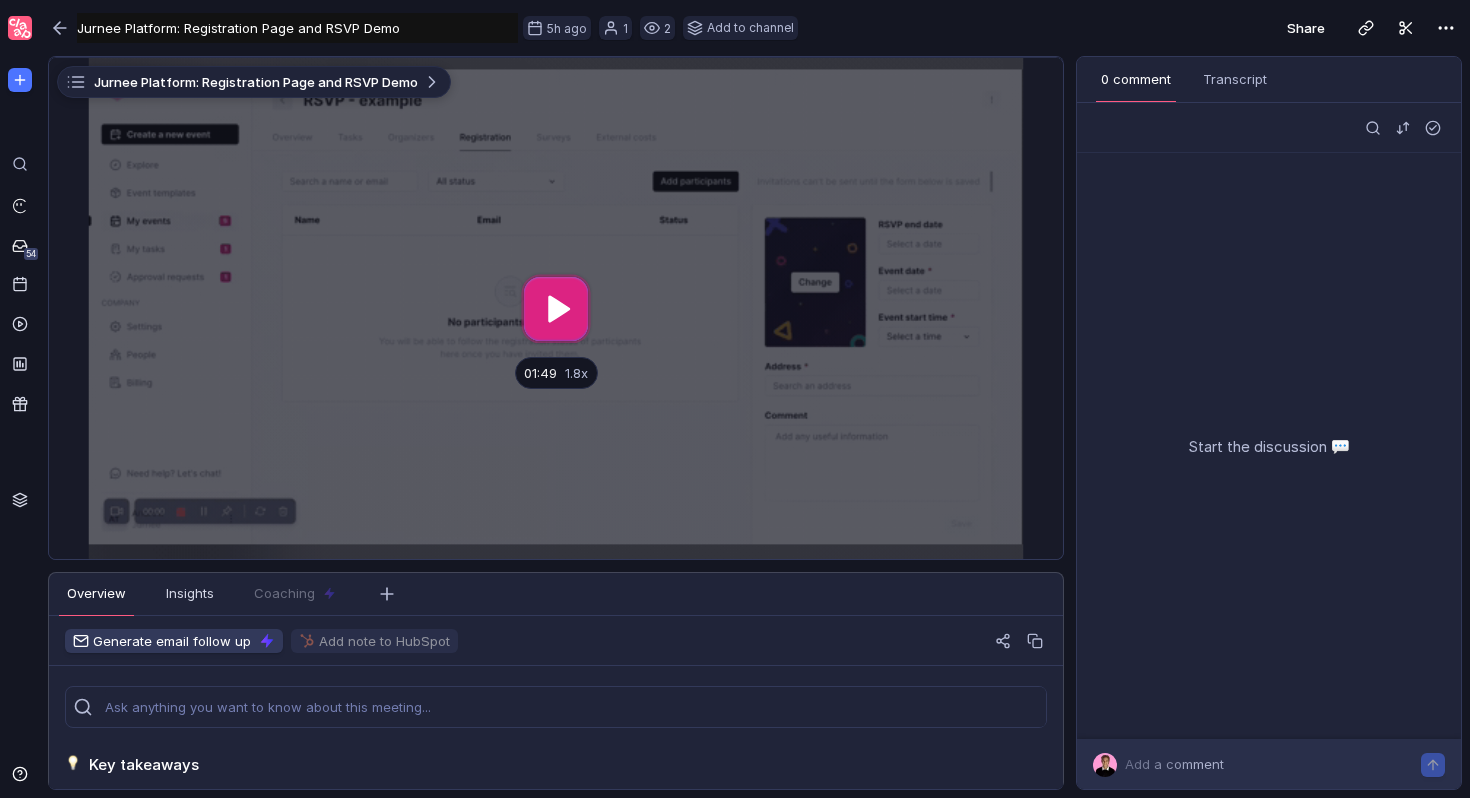 scroll, scrollTop: 0, scrollLeft: 0, axis: both 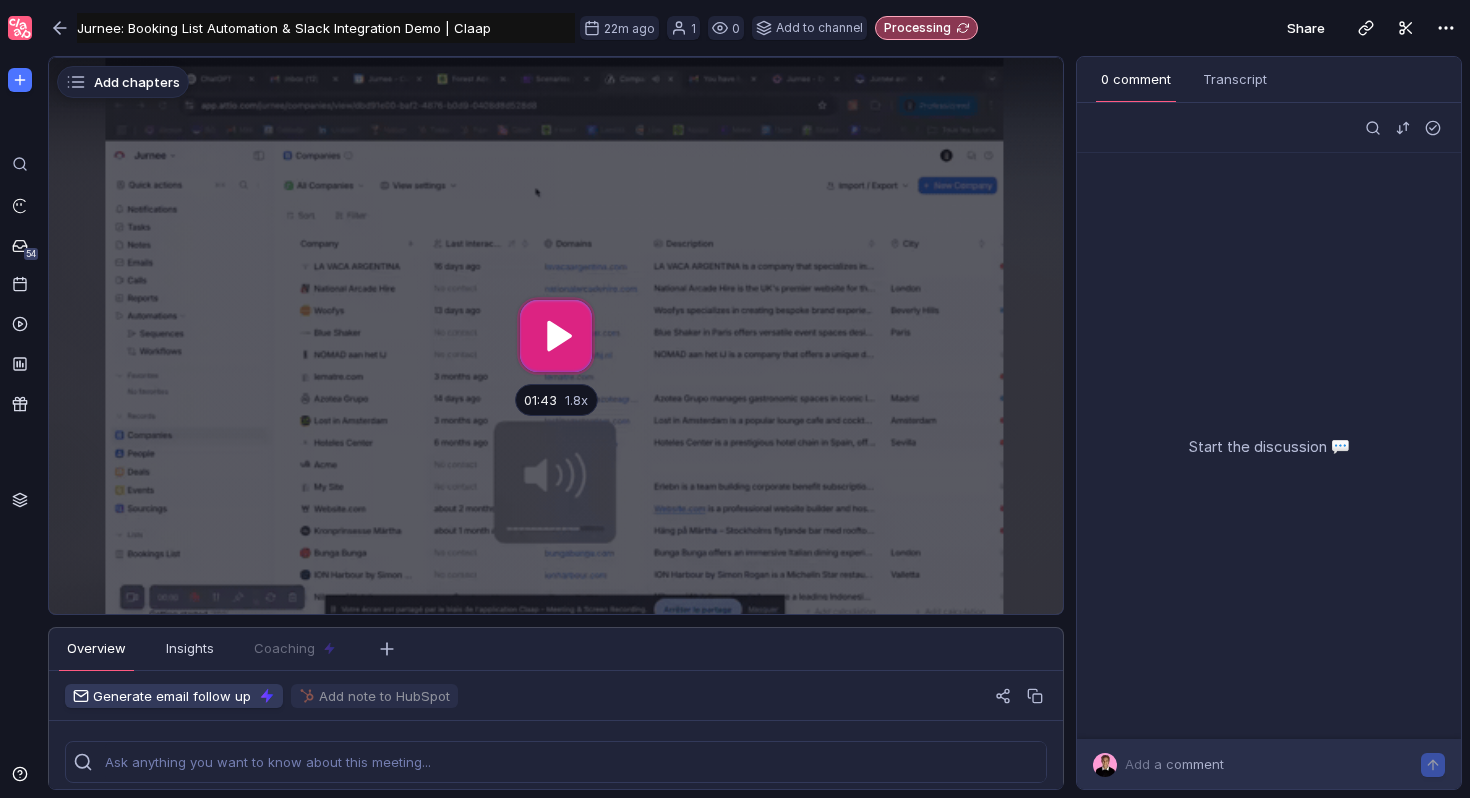 click at bounding box center (556, 336) 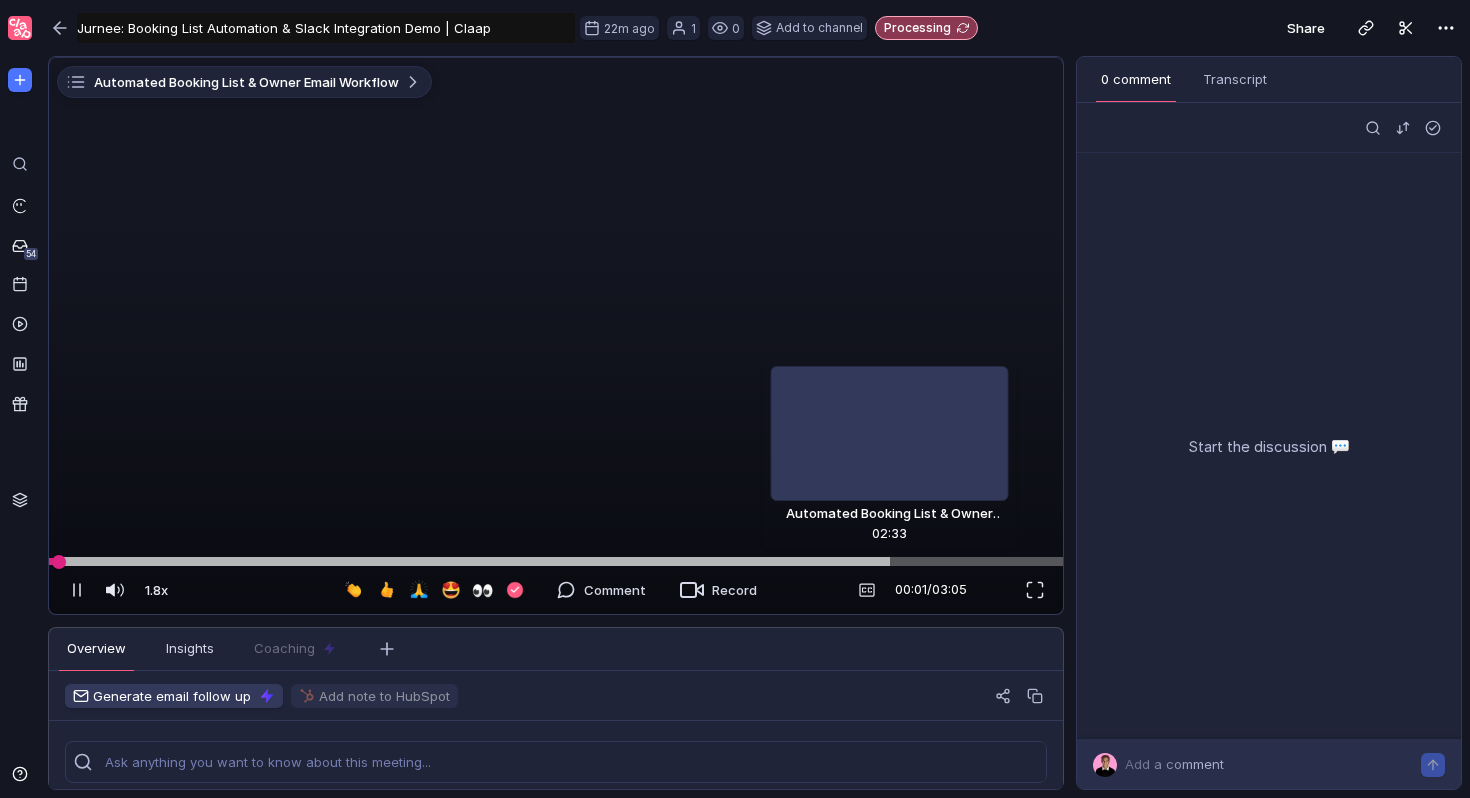 click at bounding box center [558, 562] 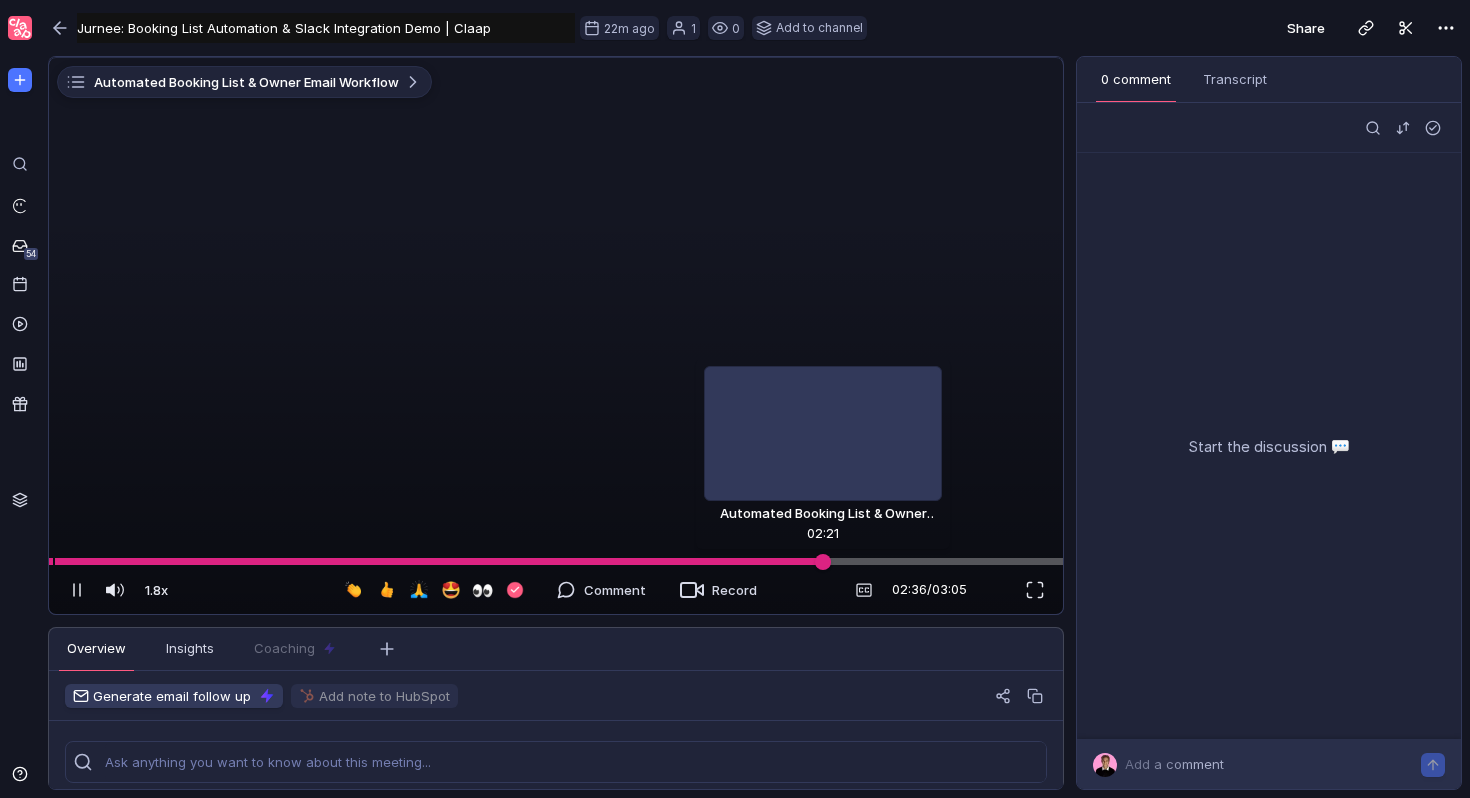 click at bounding box center (556, 561) 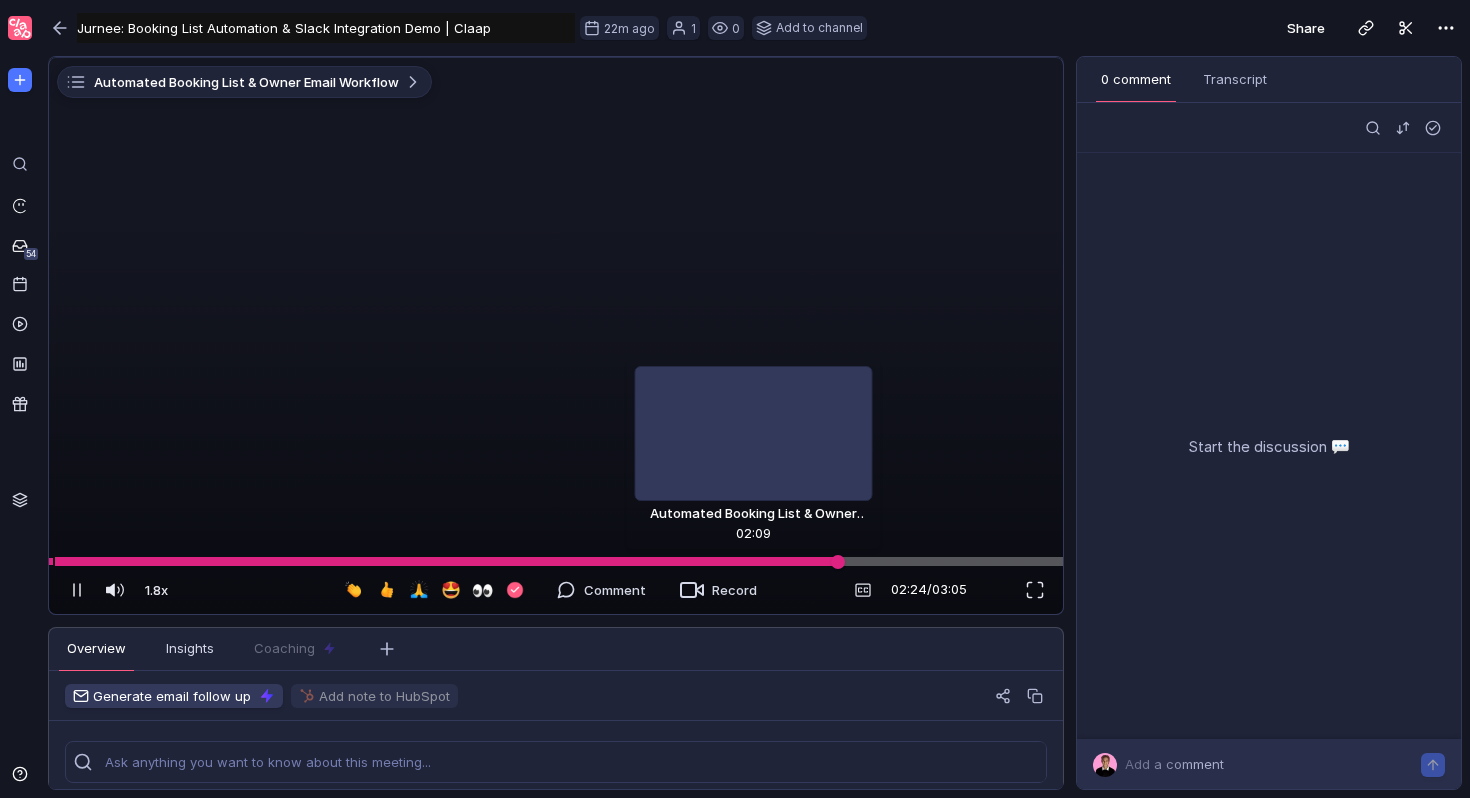 click at bounding box center [558, 562] 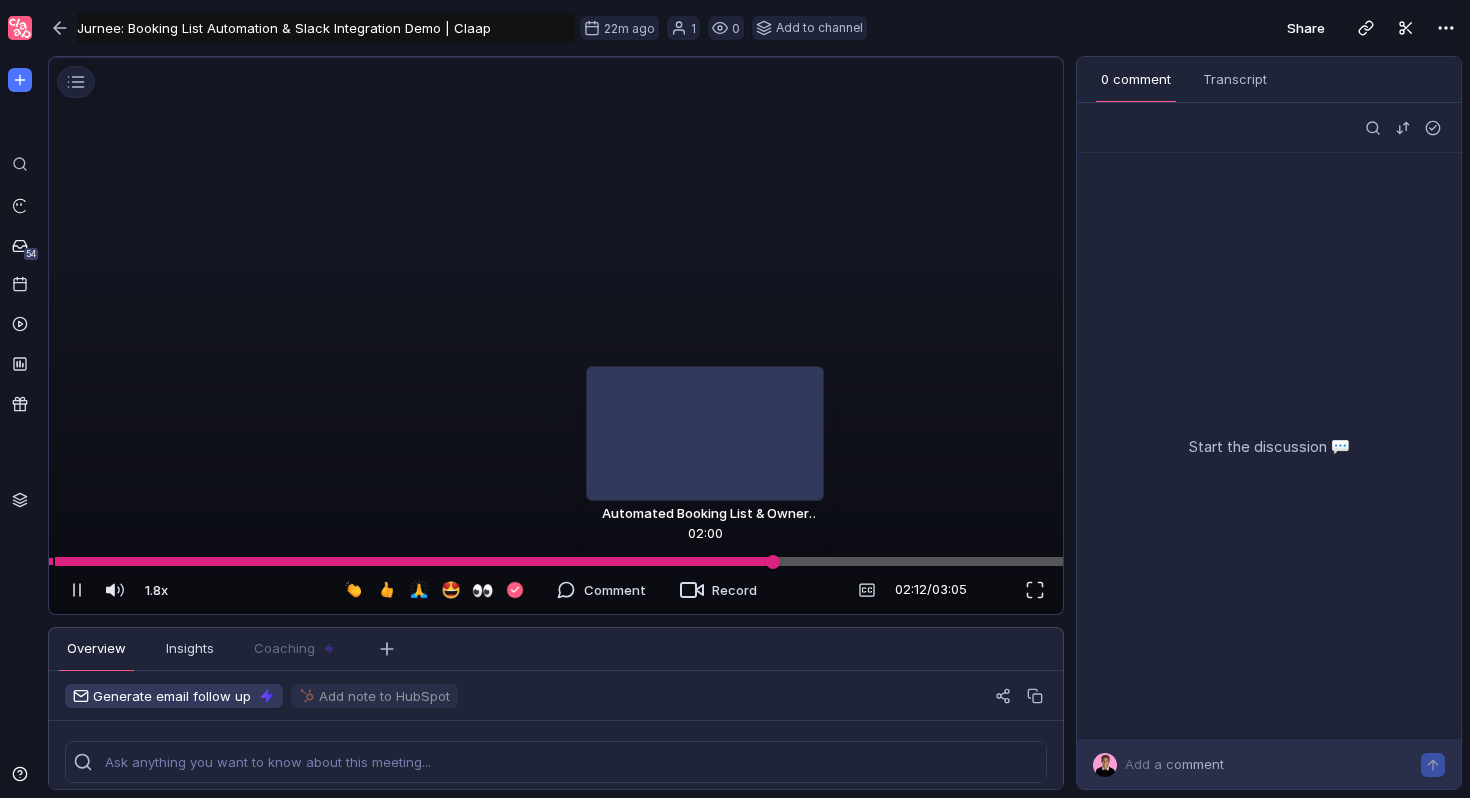 click at bounding box center (558, 562) 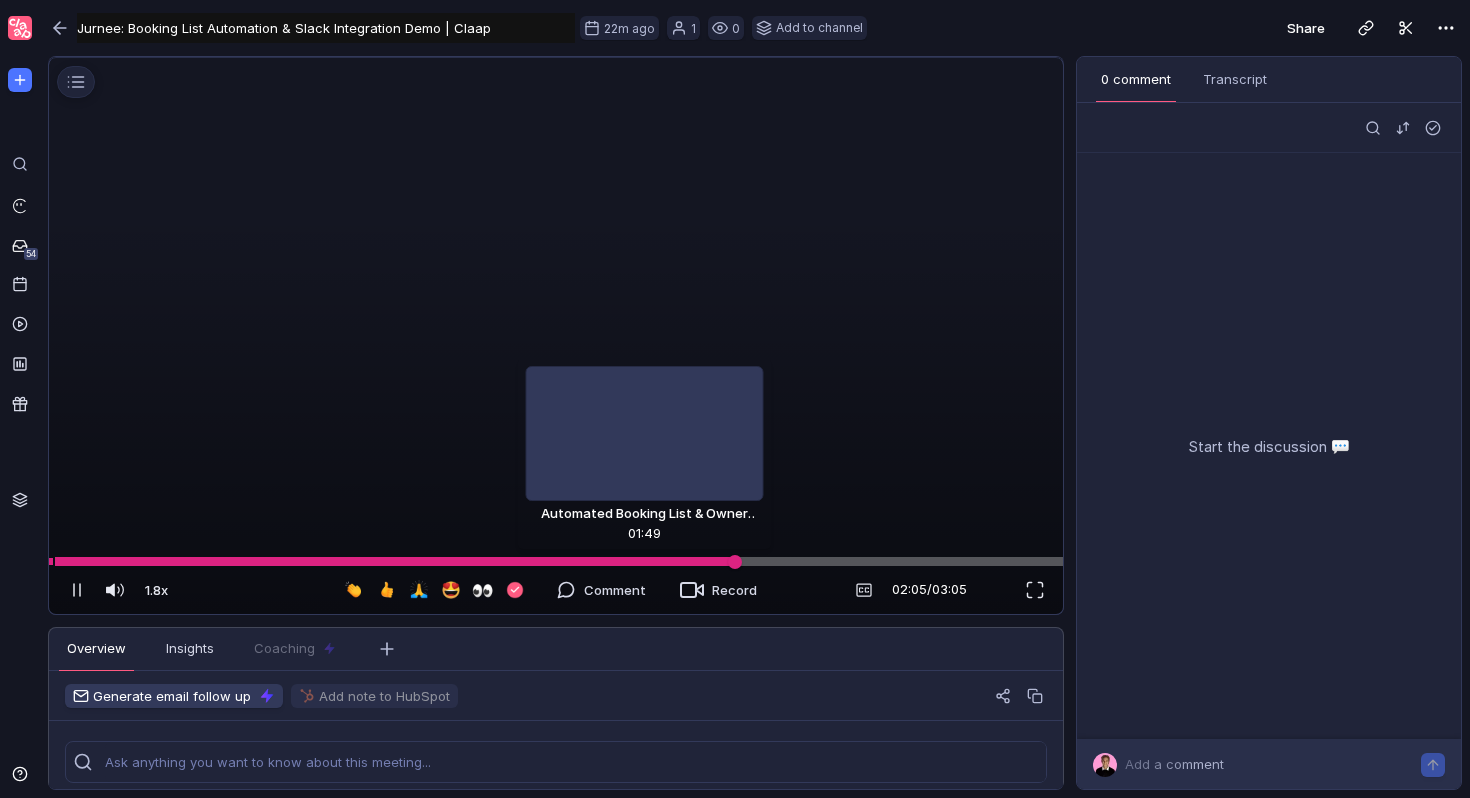 click at bounding box center (556, 561) 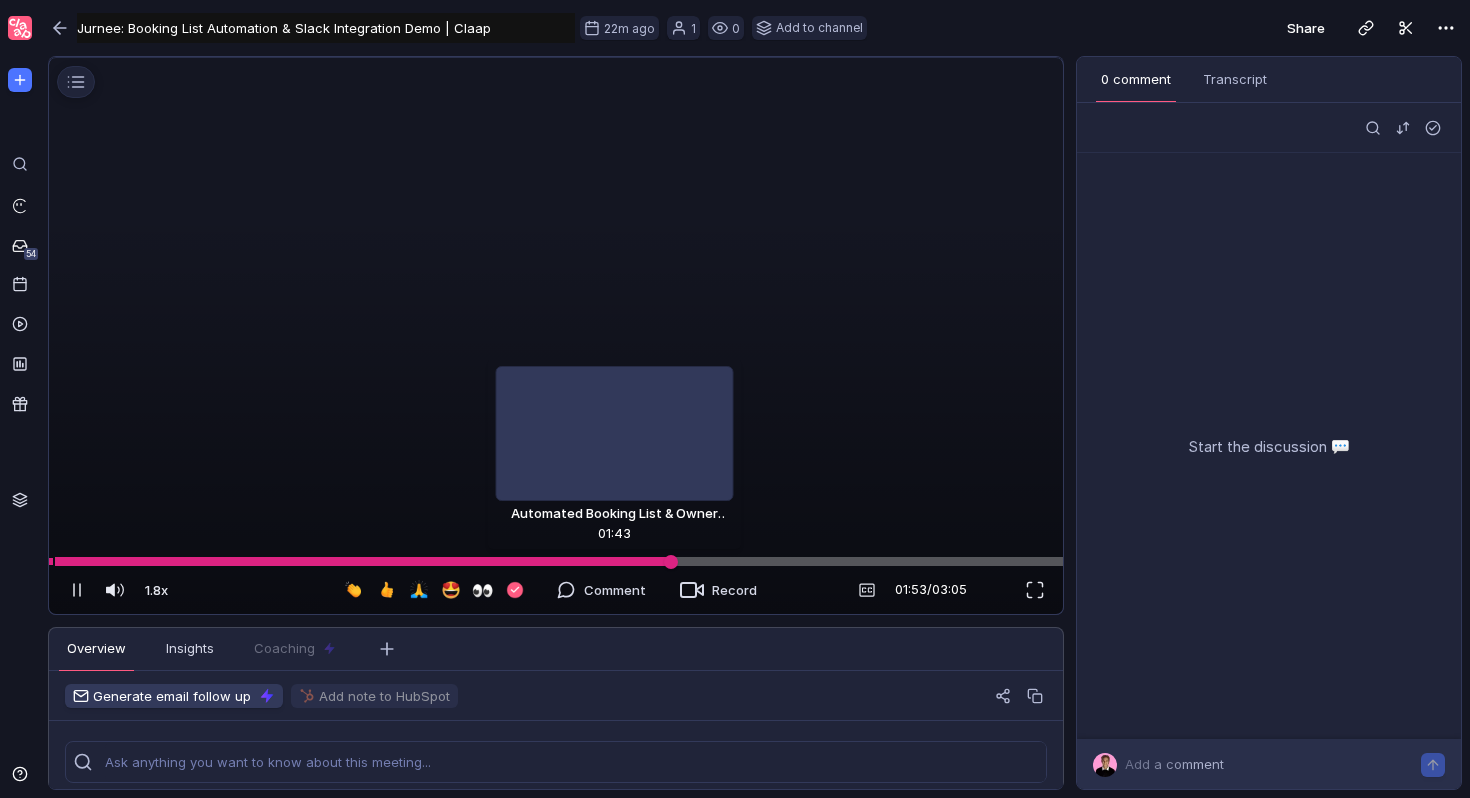 click at bounding box center [556, 561] 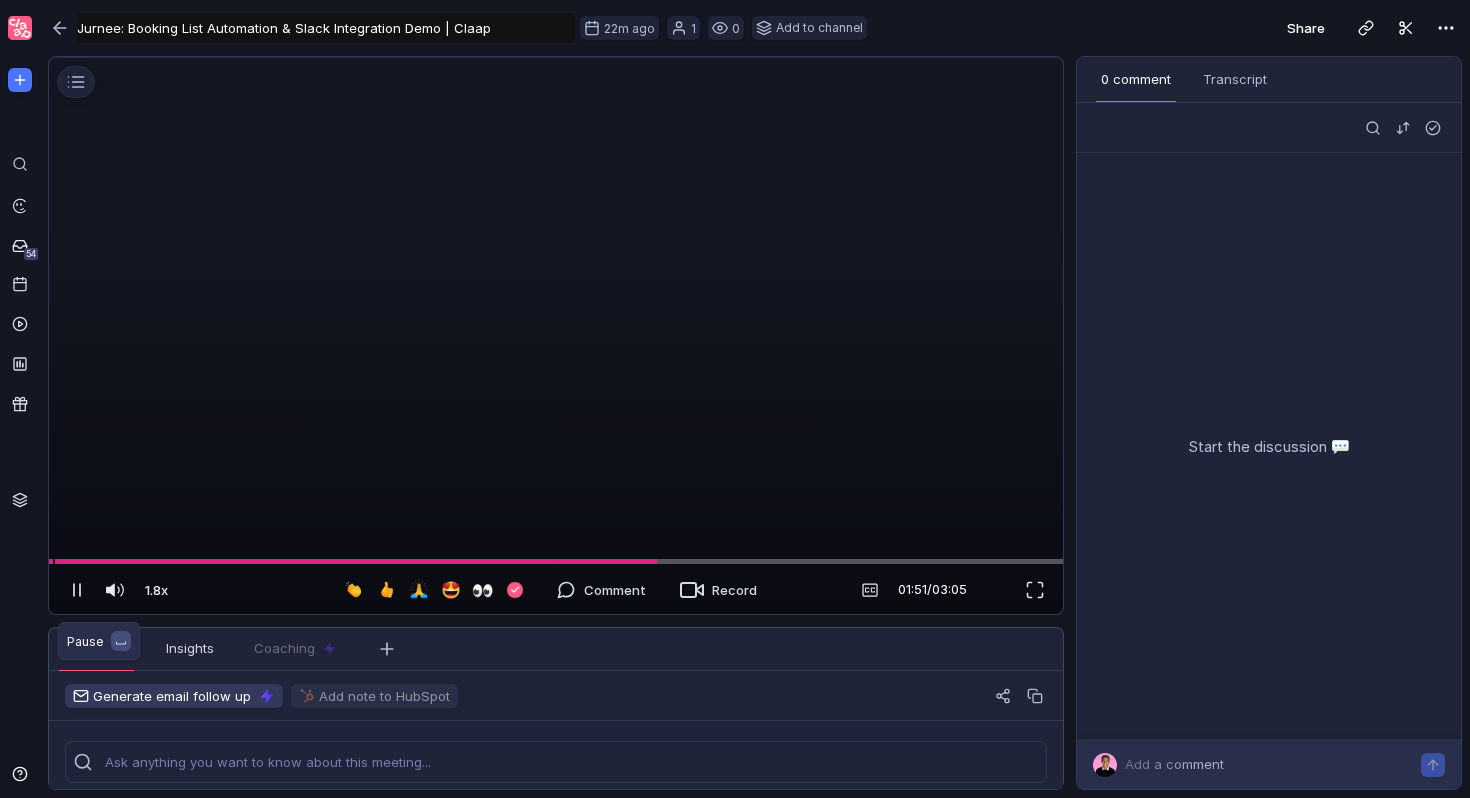 click at bounding box center [77, 590] 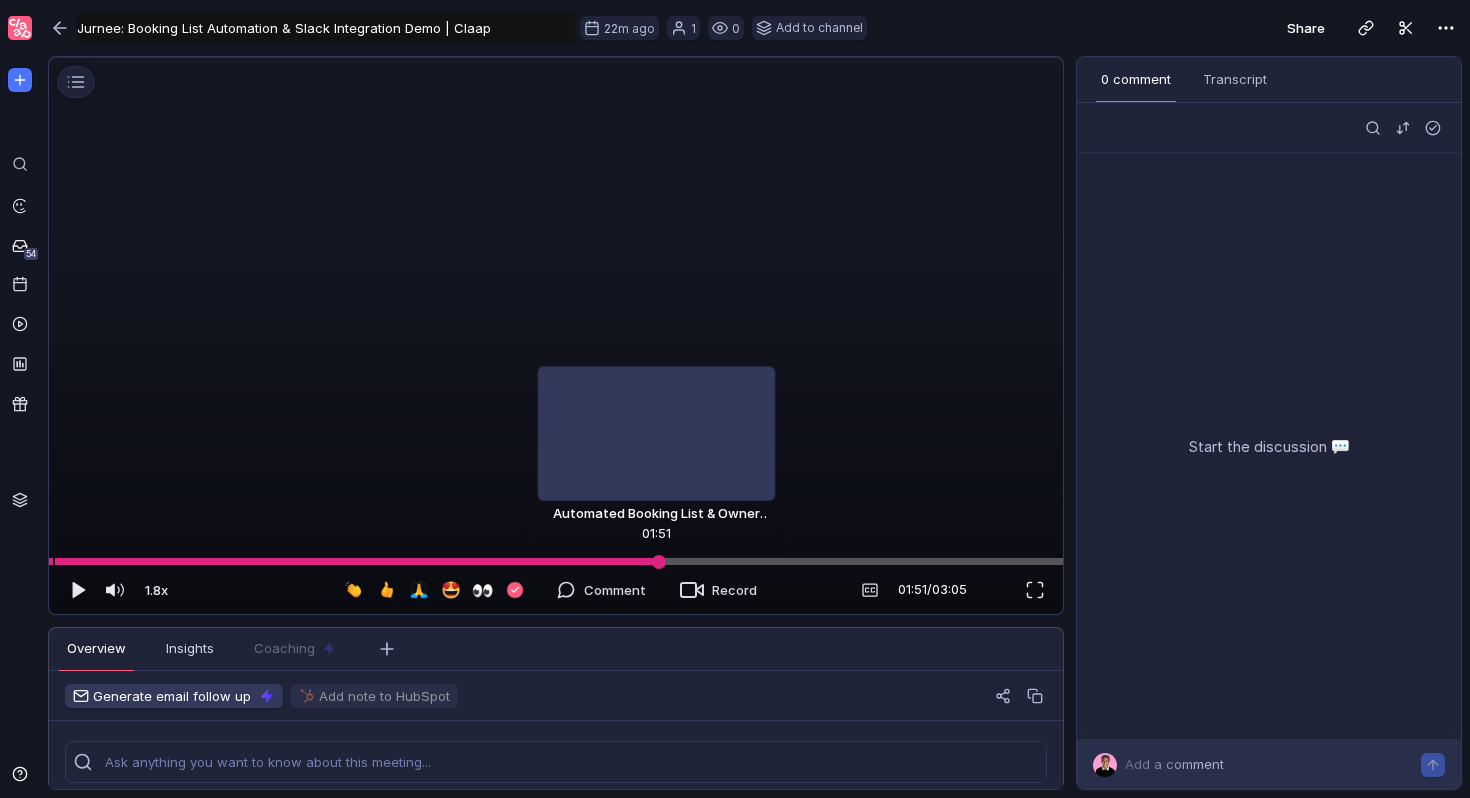click at bounding box center (556, 561) 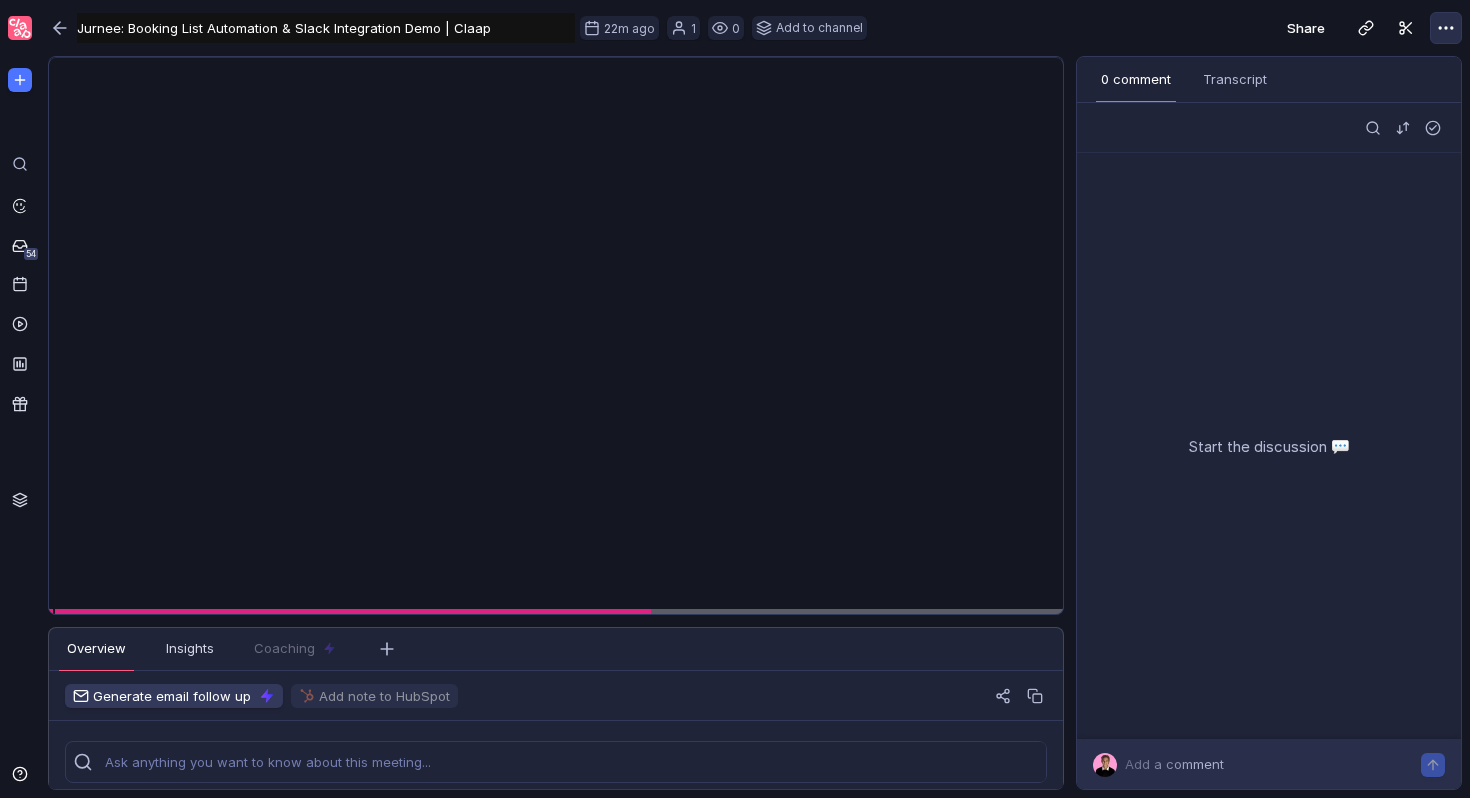 click at bounding box center [1446, 28] 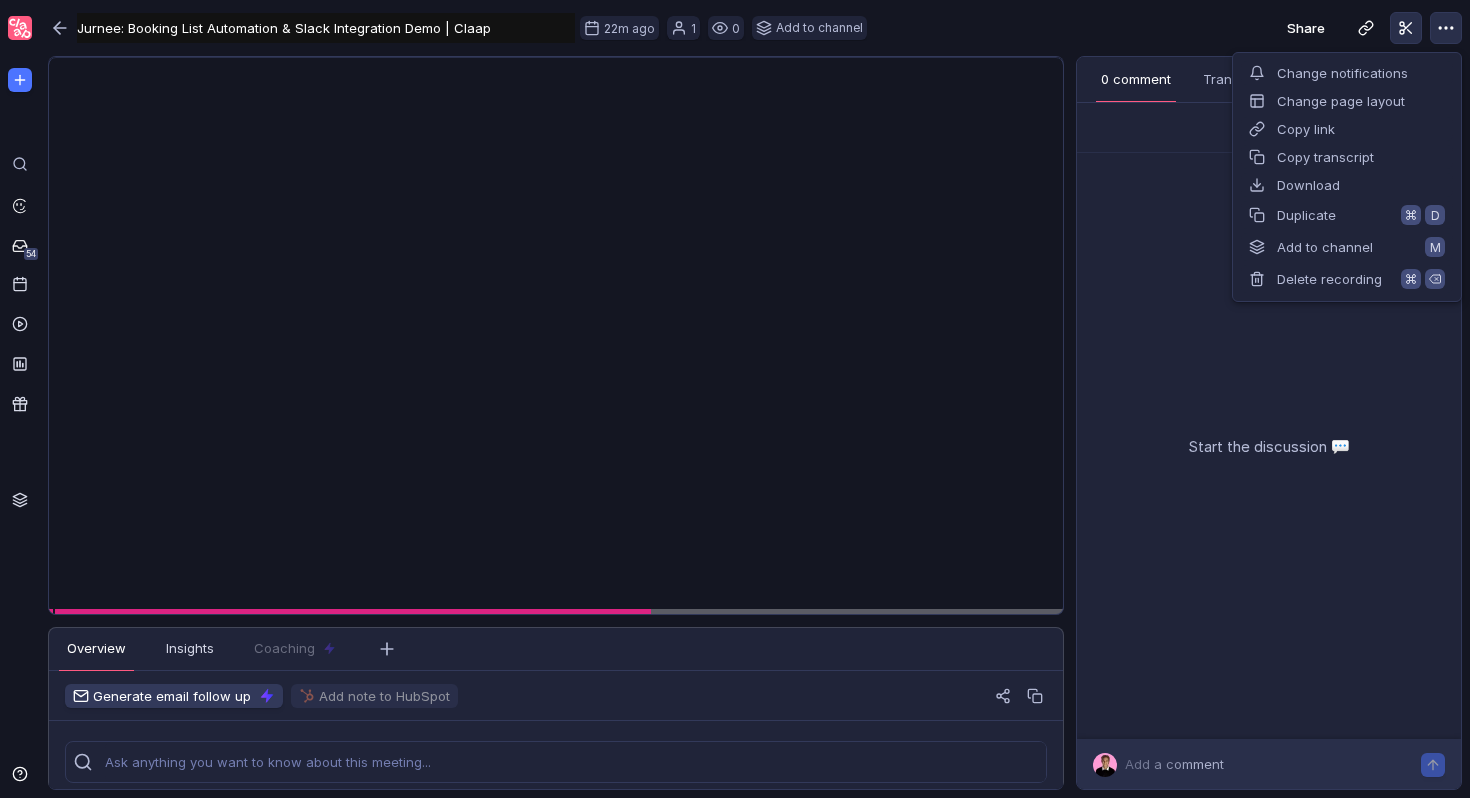 click at bounding box center [1406, 28] 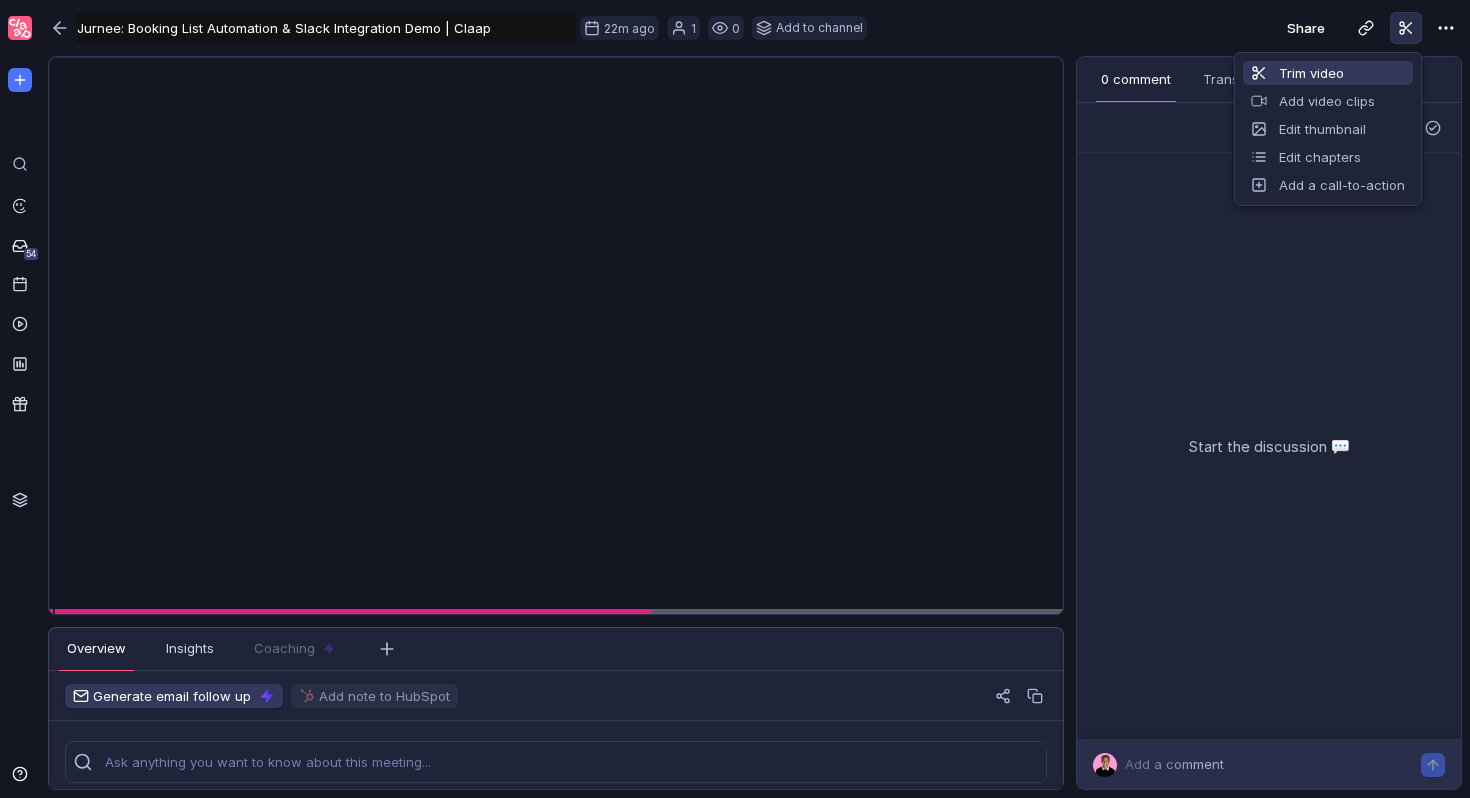 click on "Trim video" at bounding box center (1328, 73) 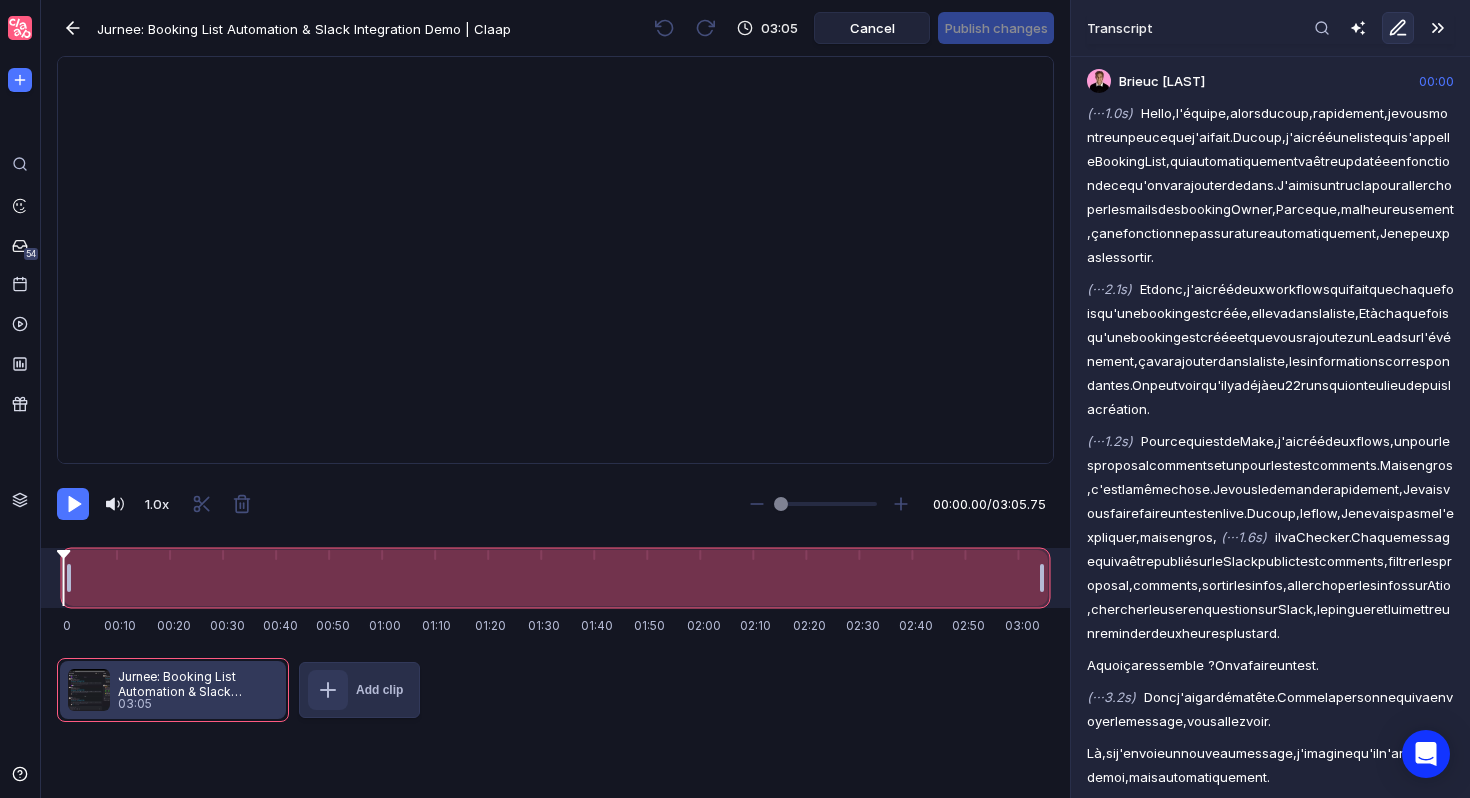 click at bounding box center [555, 578] 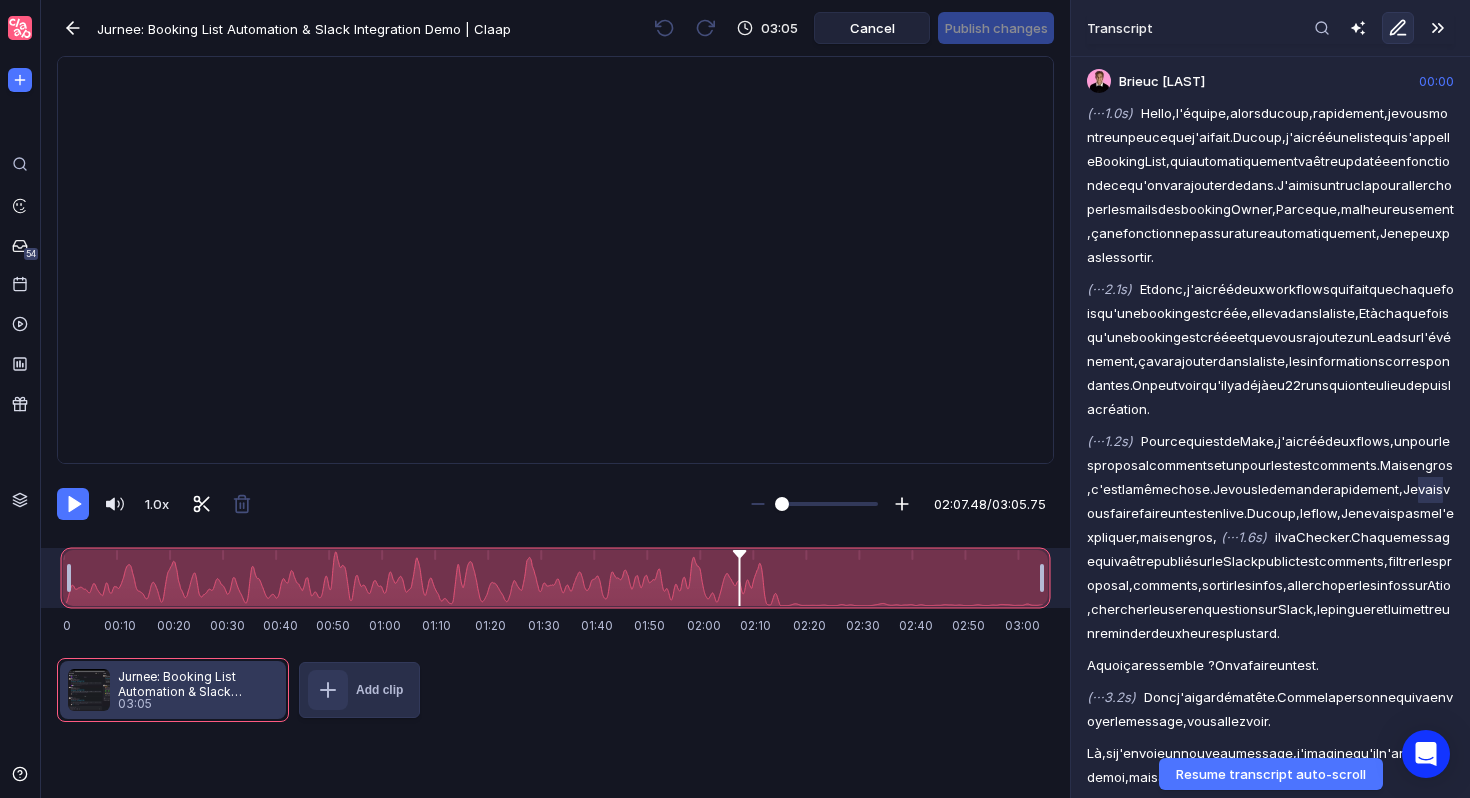 scroll, scrollTop: 519, scrollLeft: 0, axis: vertical 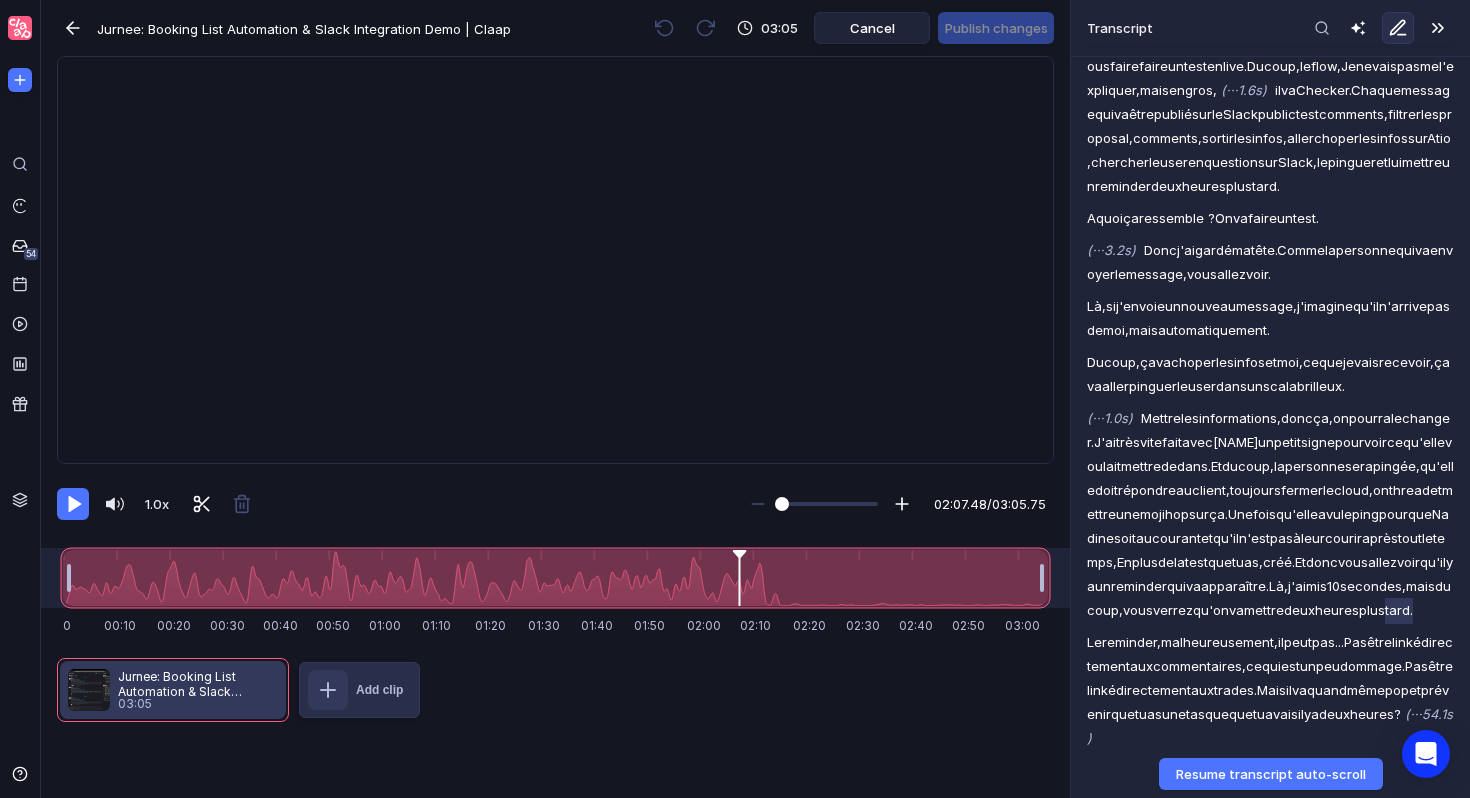click on "tard." at bounding box center [1399, 611] 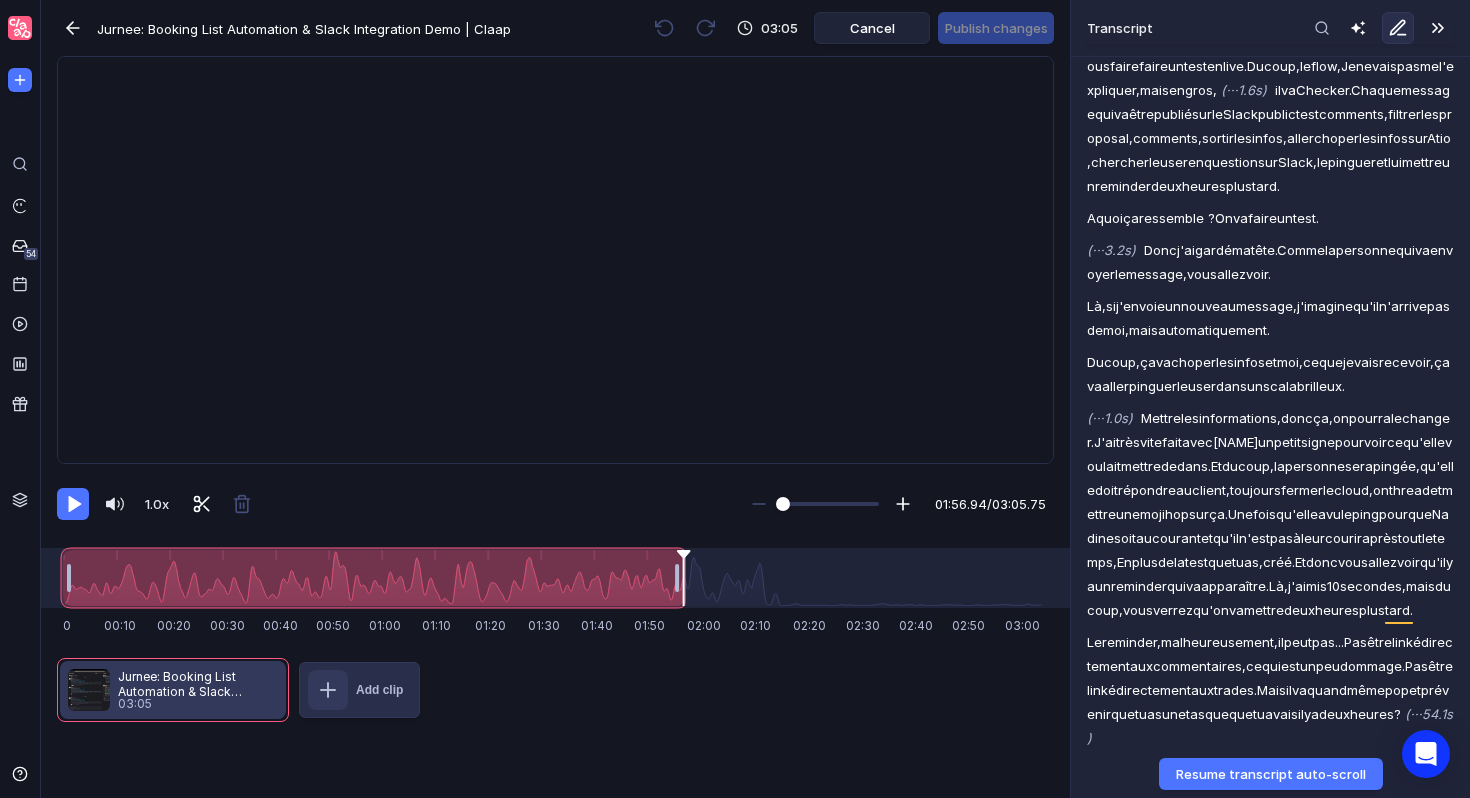 drag, startPoint x: 1045, startPoint y: 574, endPoint x: 682, endPoint y: 576, distance: 363.00552 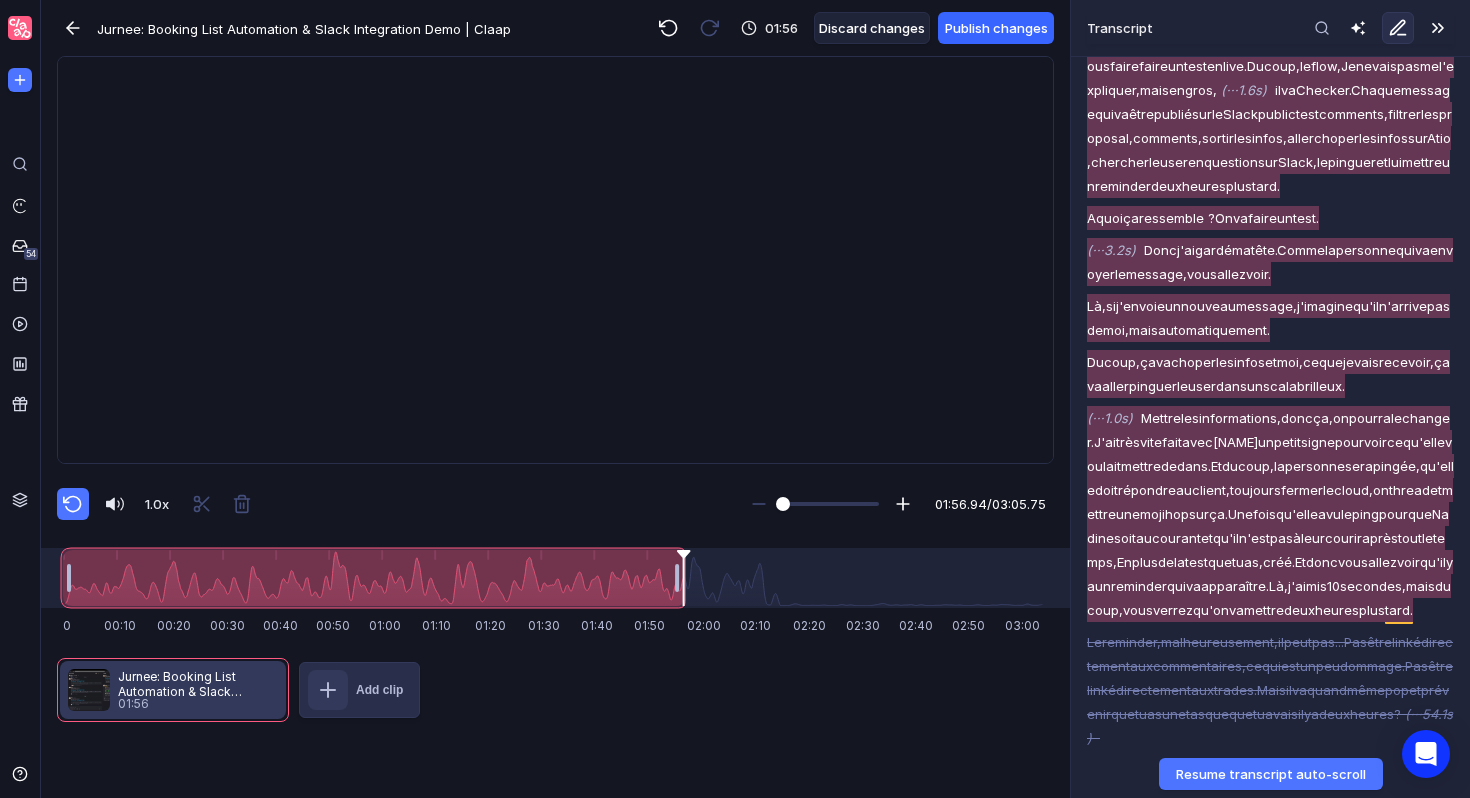 click on "Publish changes" at bounding box center [996, 28] 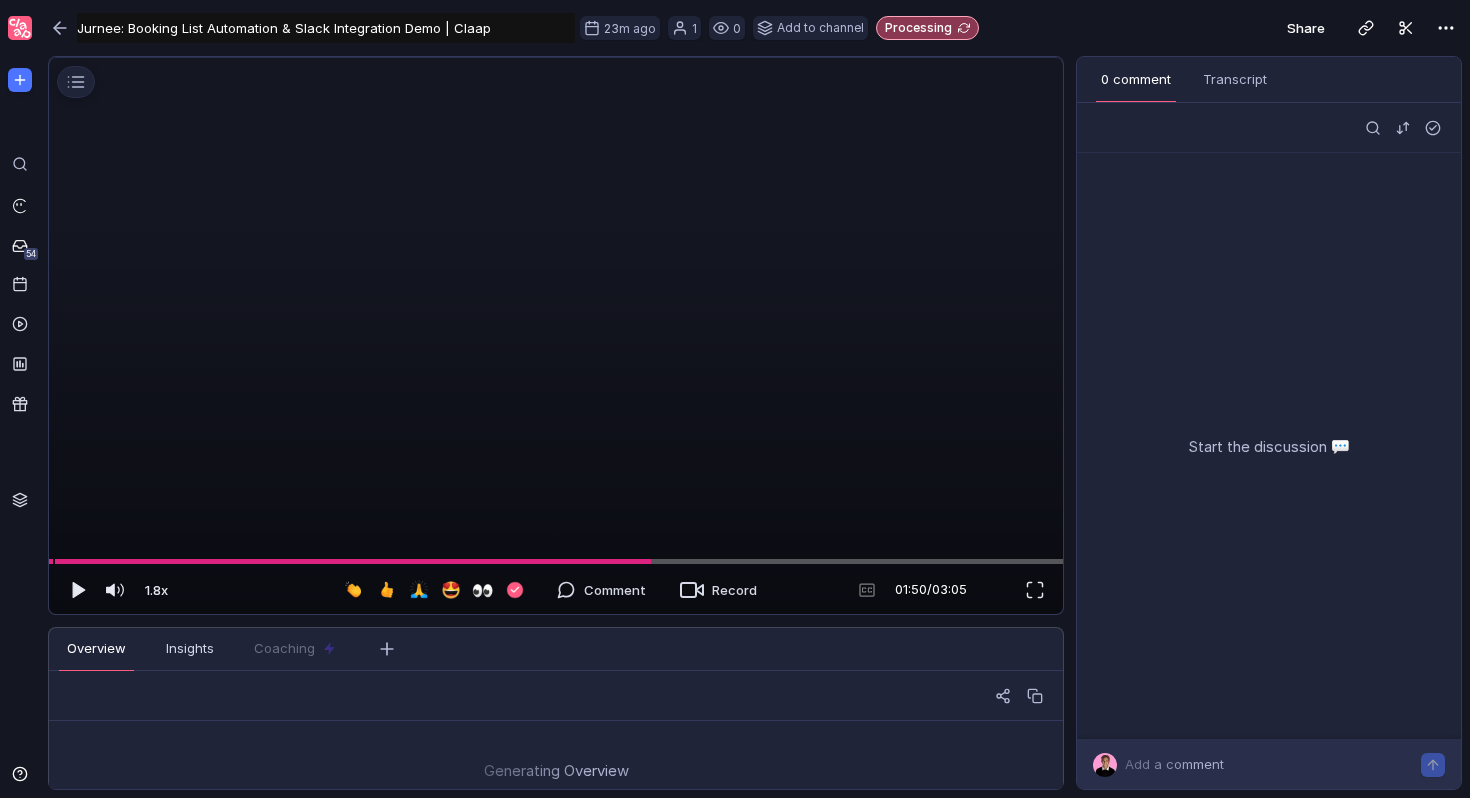 click at bounding box center [556, 58] 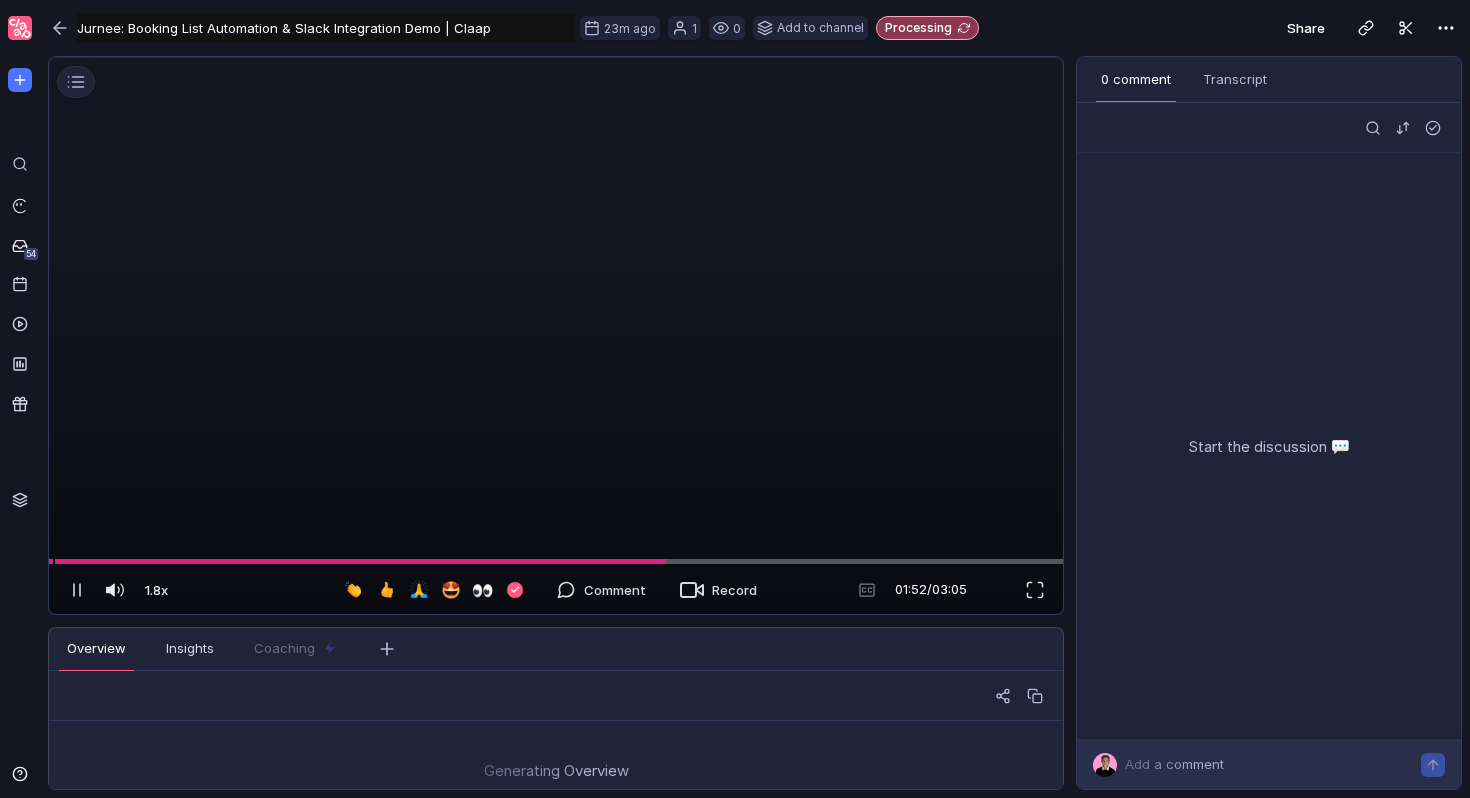 click at bounding box center [556, 58] 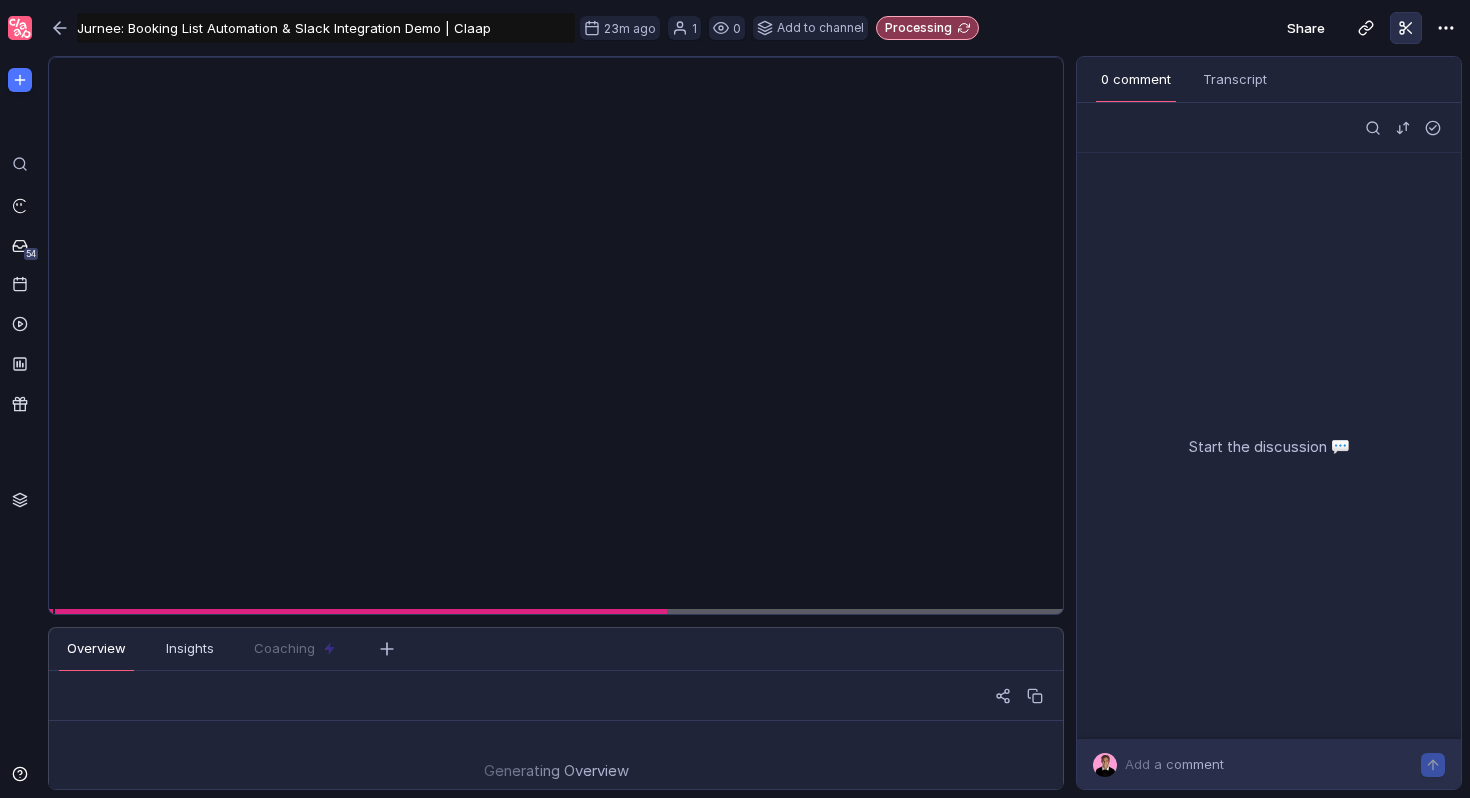 click at bounding box center [1406, 28] 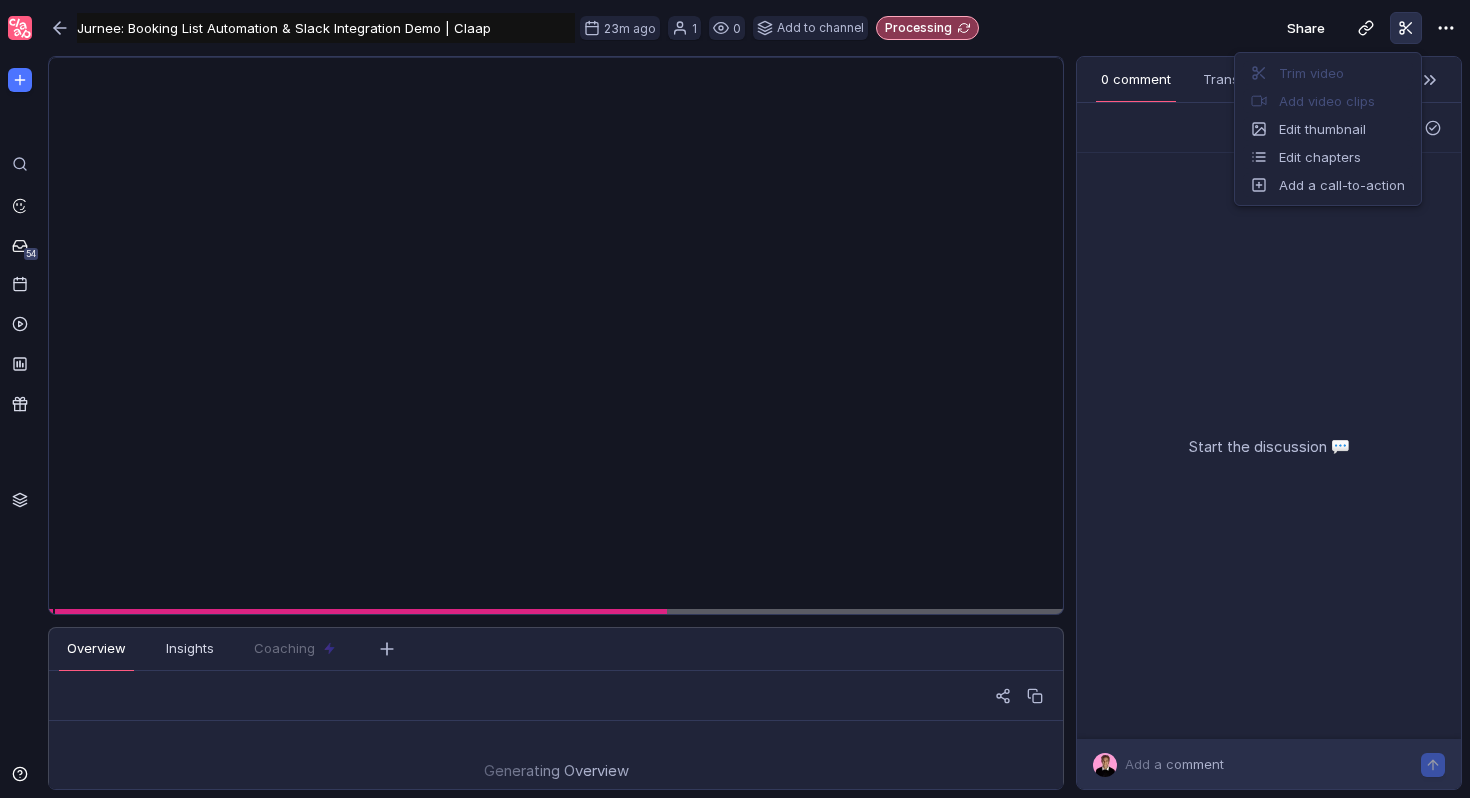 click on "0 comment" at bounding box center [1136, 79] 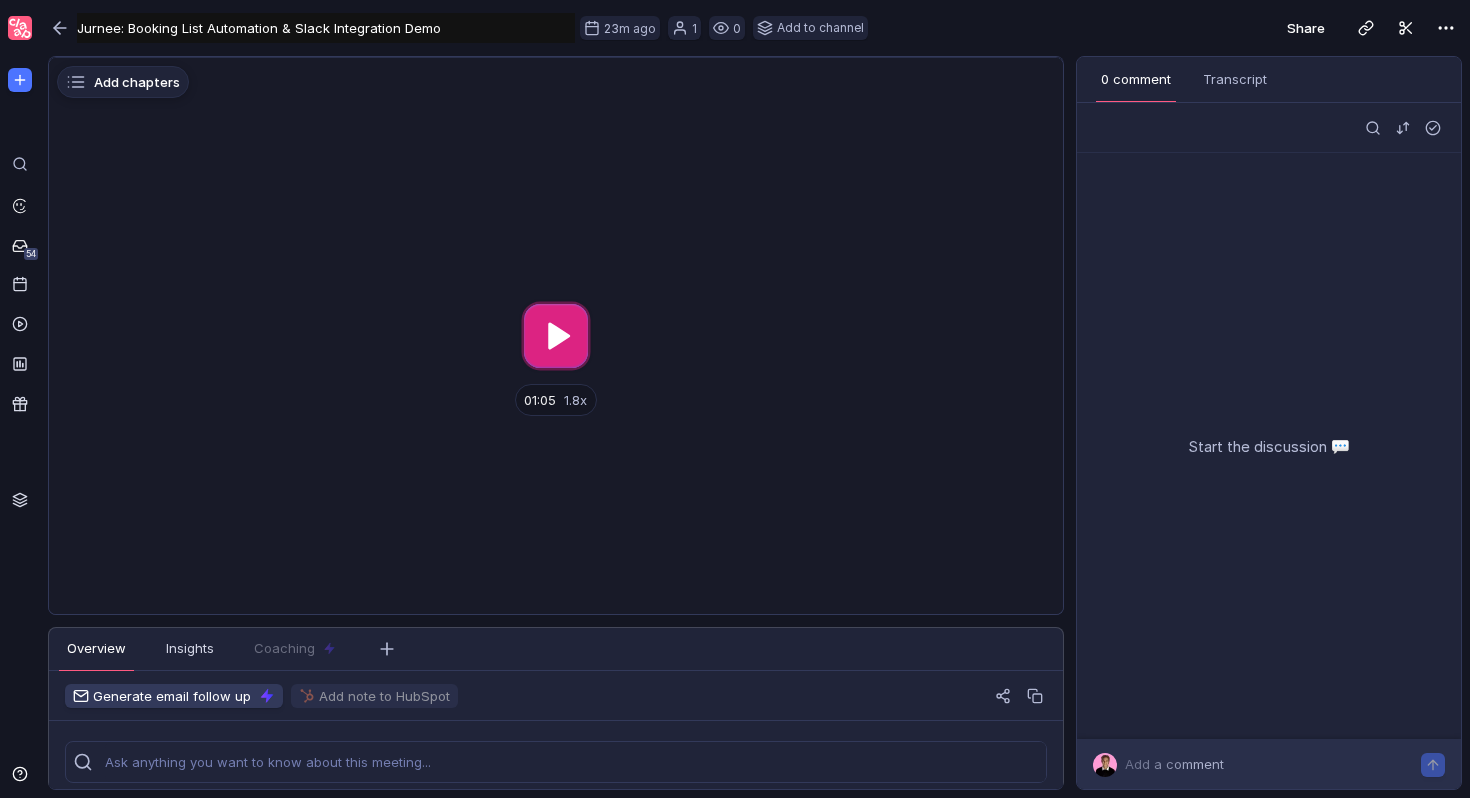 scroll, scrollTop: 0, scrollLeft: 0, axis: both 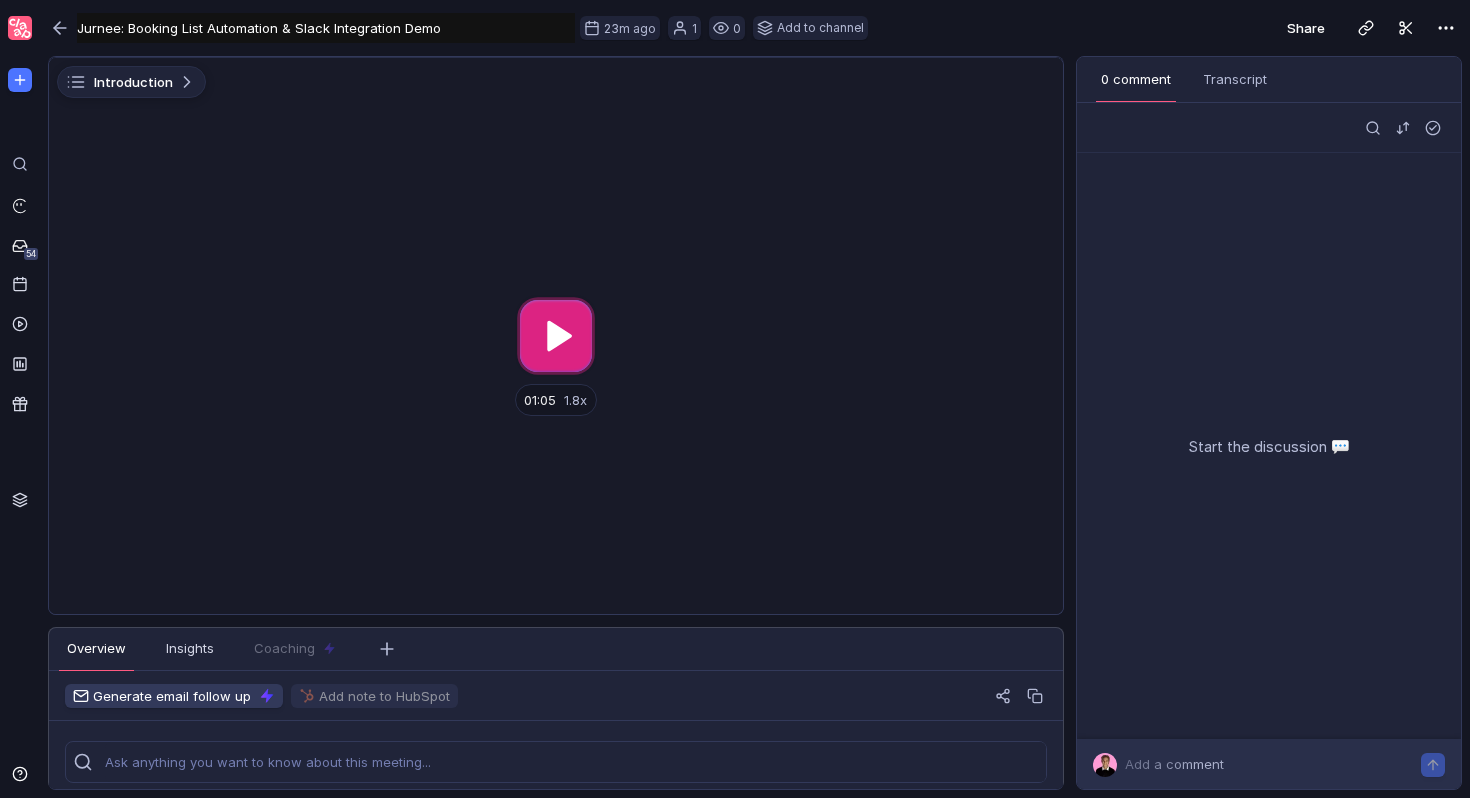 click at bounding box center [556, 336] 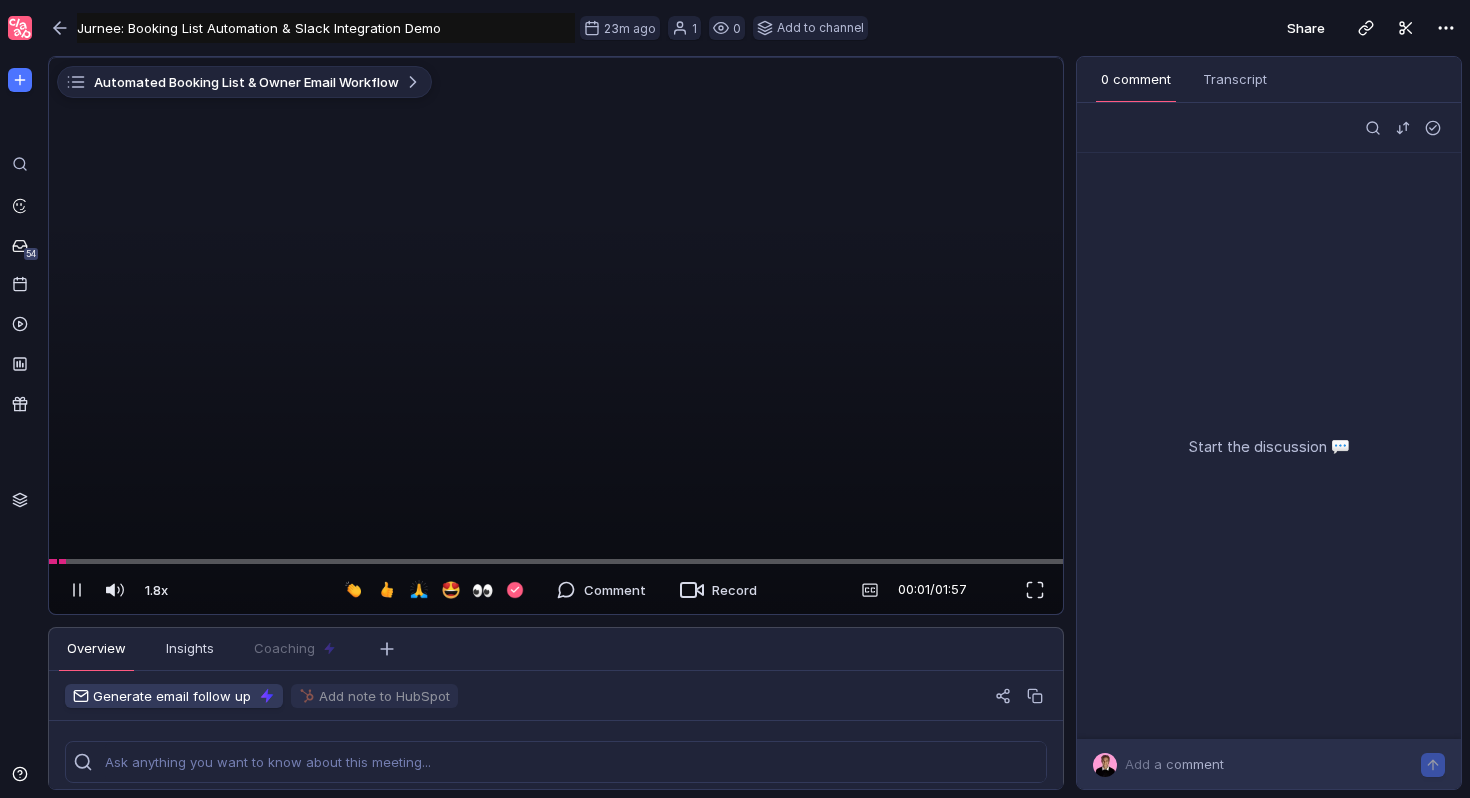 click at bounding box center (556, 58) 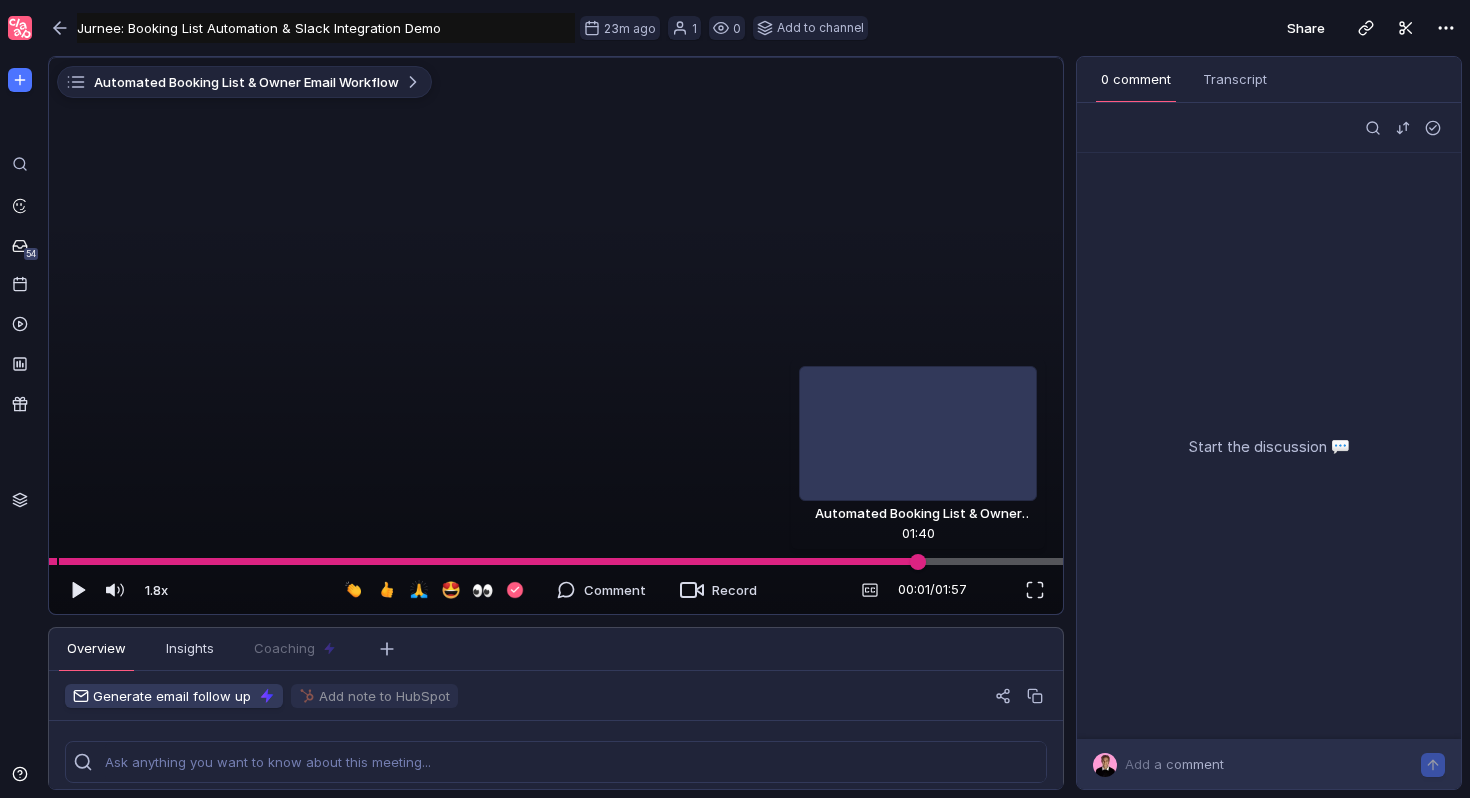 click at bounding box center [556, 561] 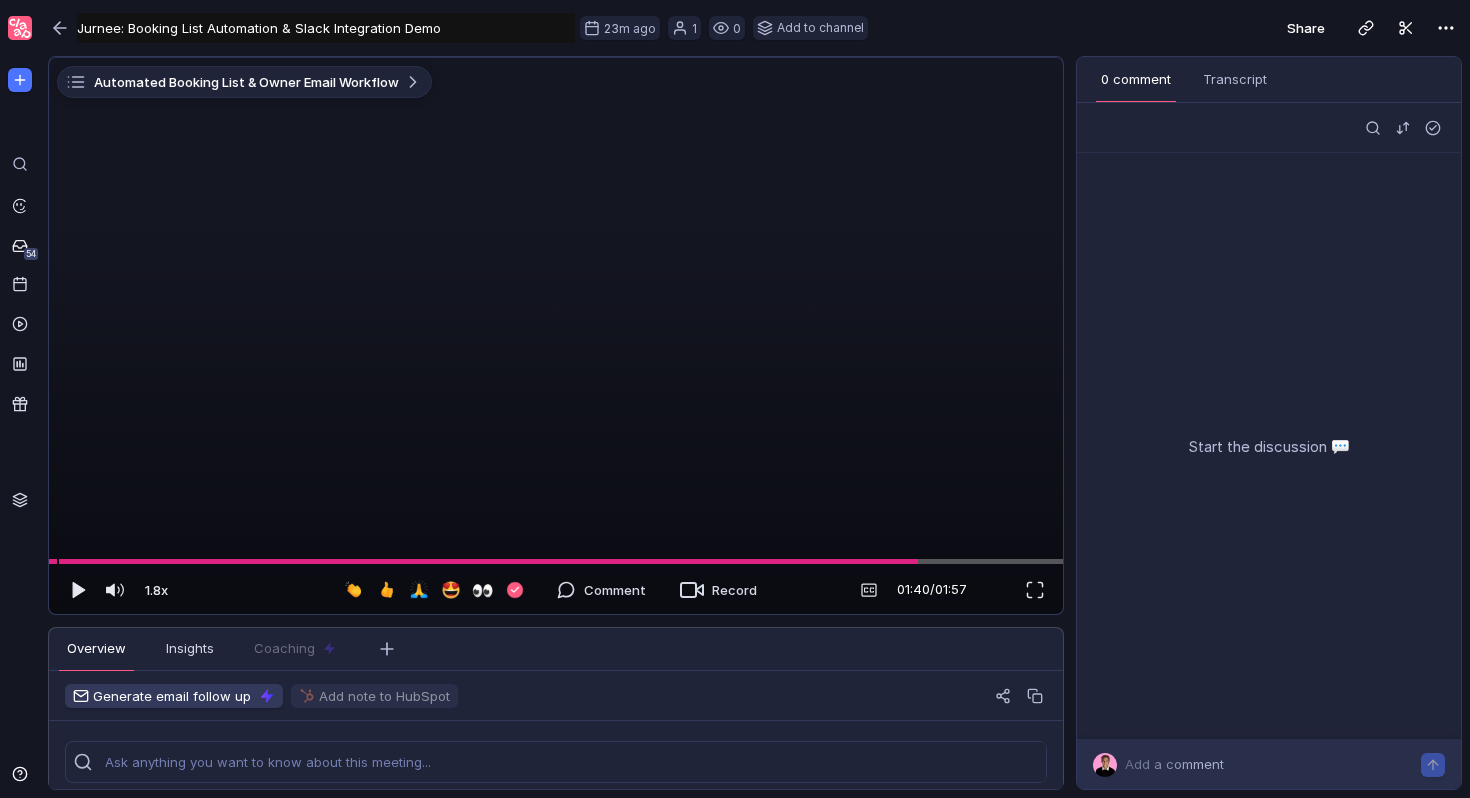 click at bounding box center (556, 58) 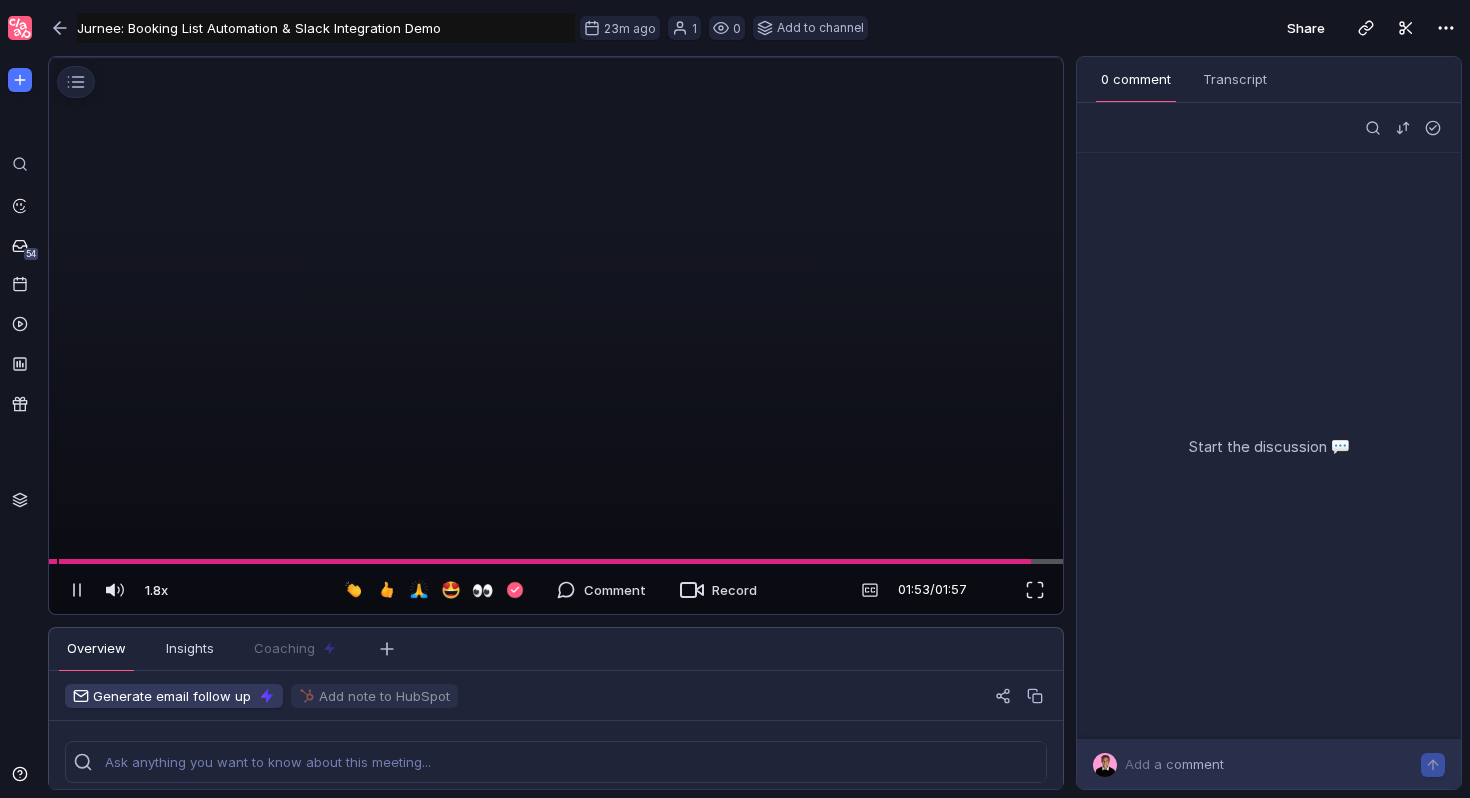 click at bounding box center (556, 58) 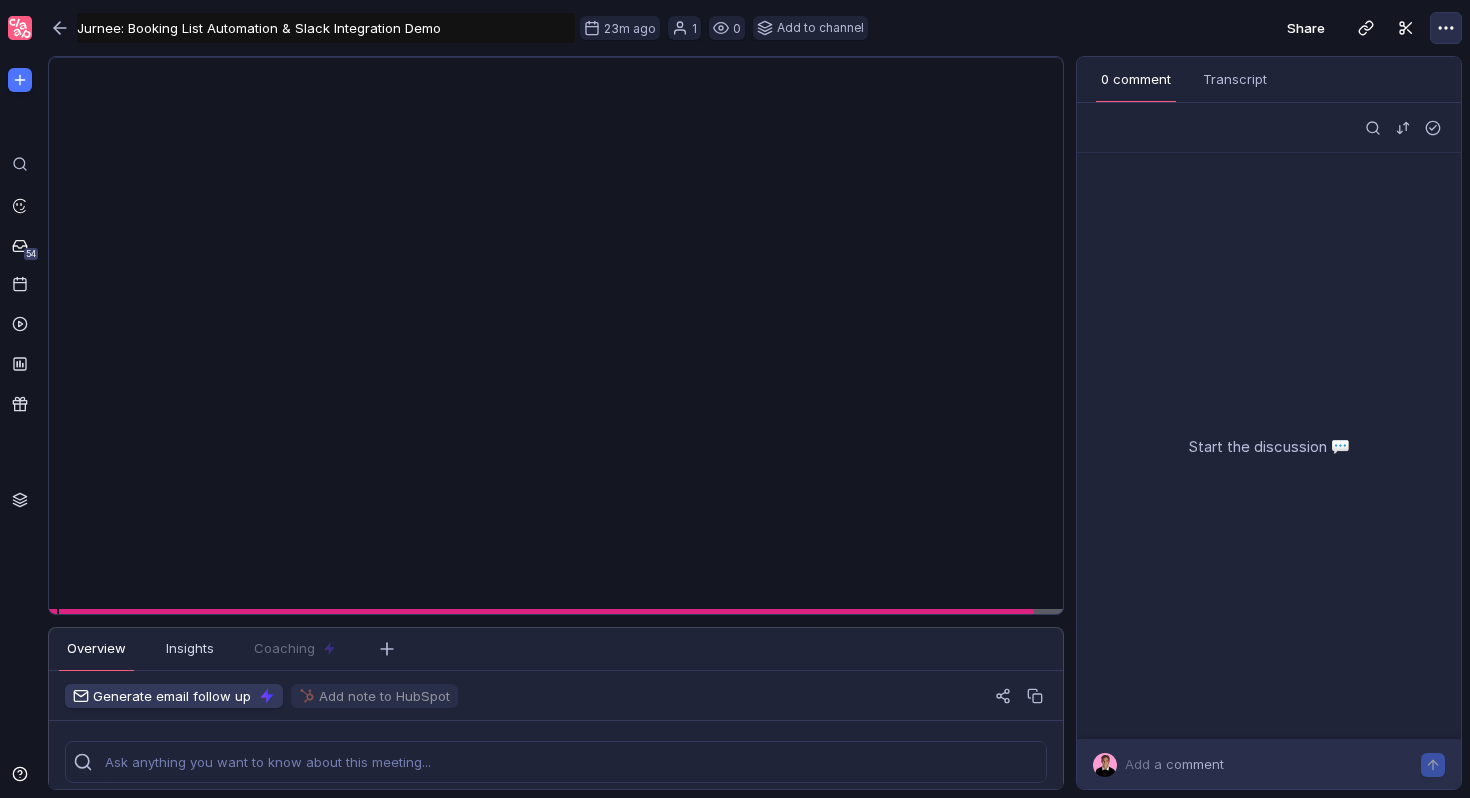 click at bounding box center [1446, 28] 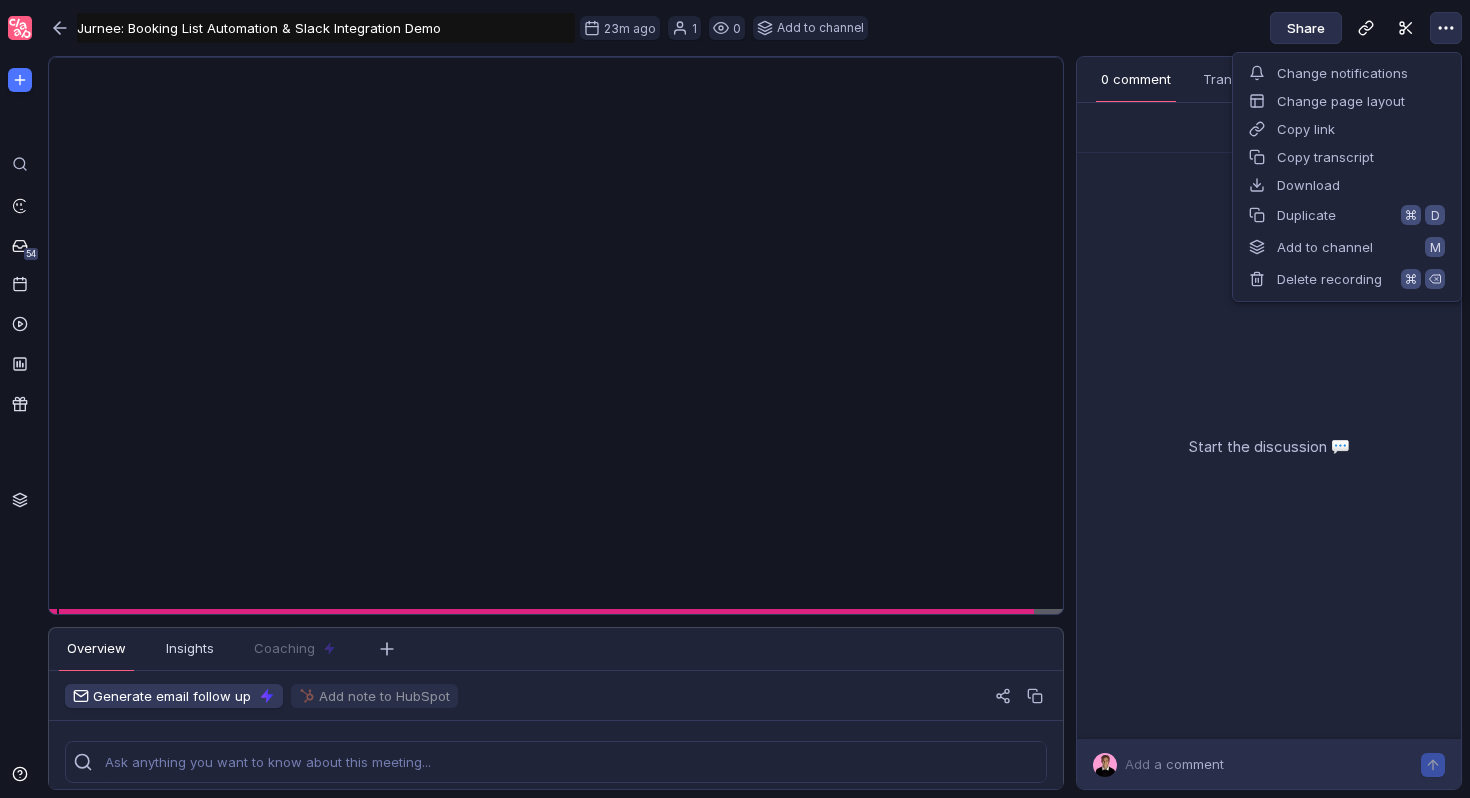 click on "Share" at bounding box center (1306, 28) 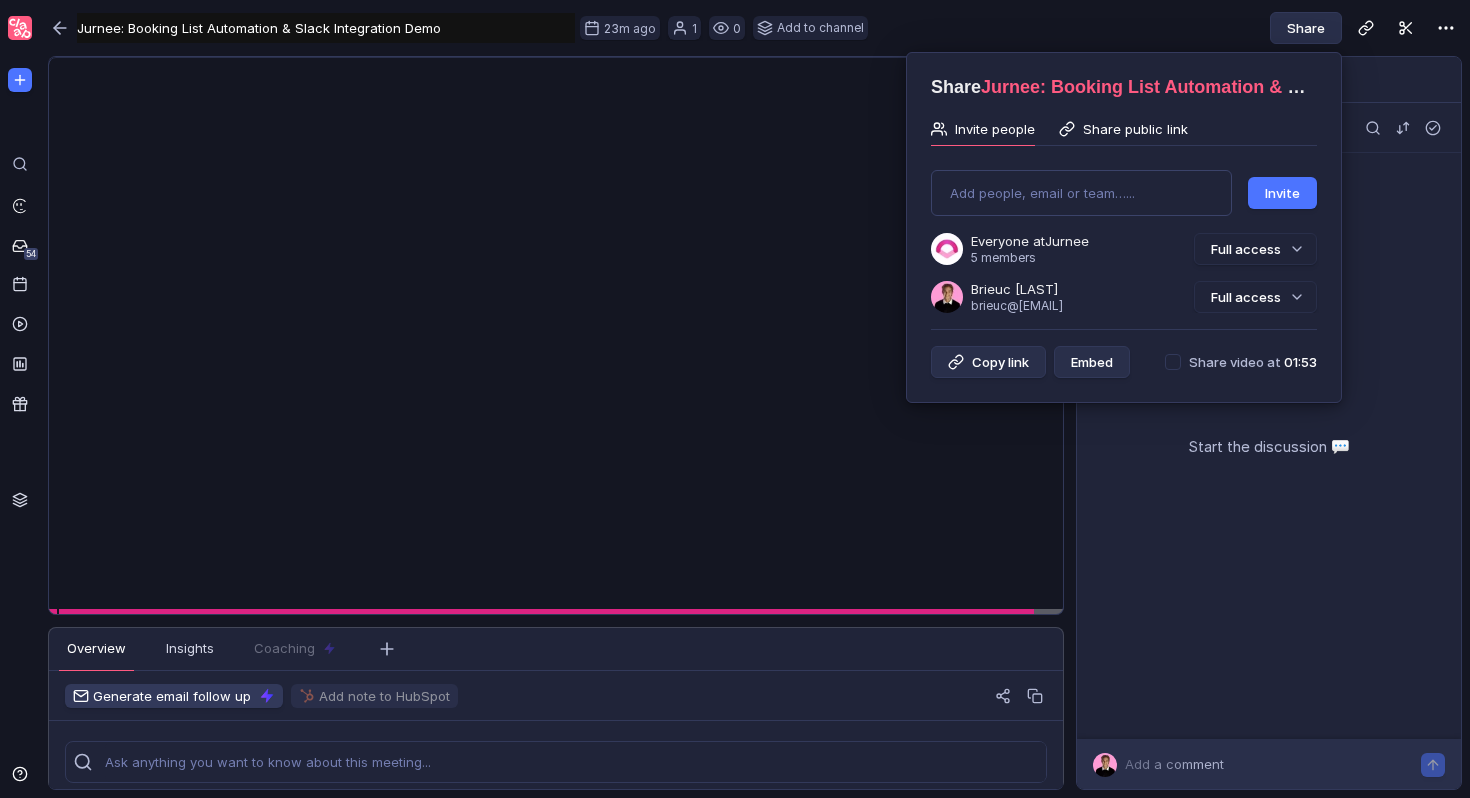 click on "Share public link" at bounding box center [1123, 129] 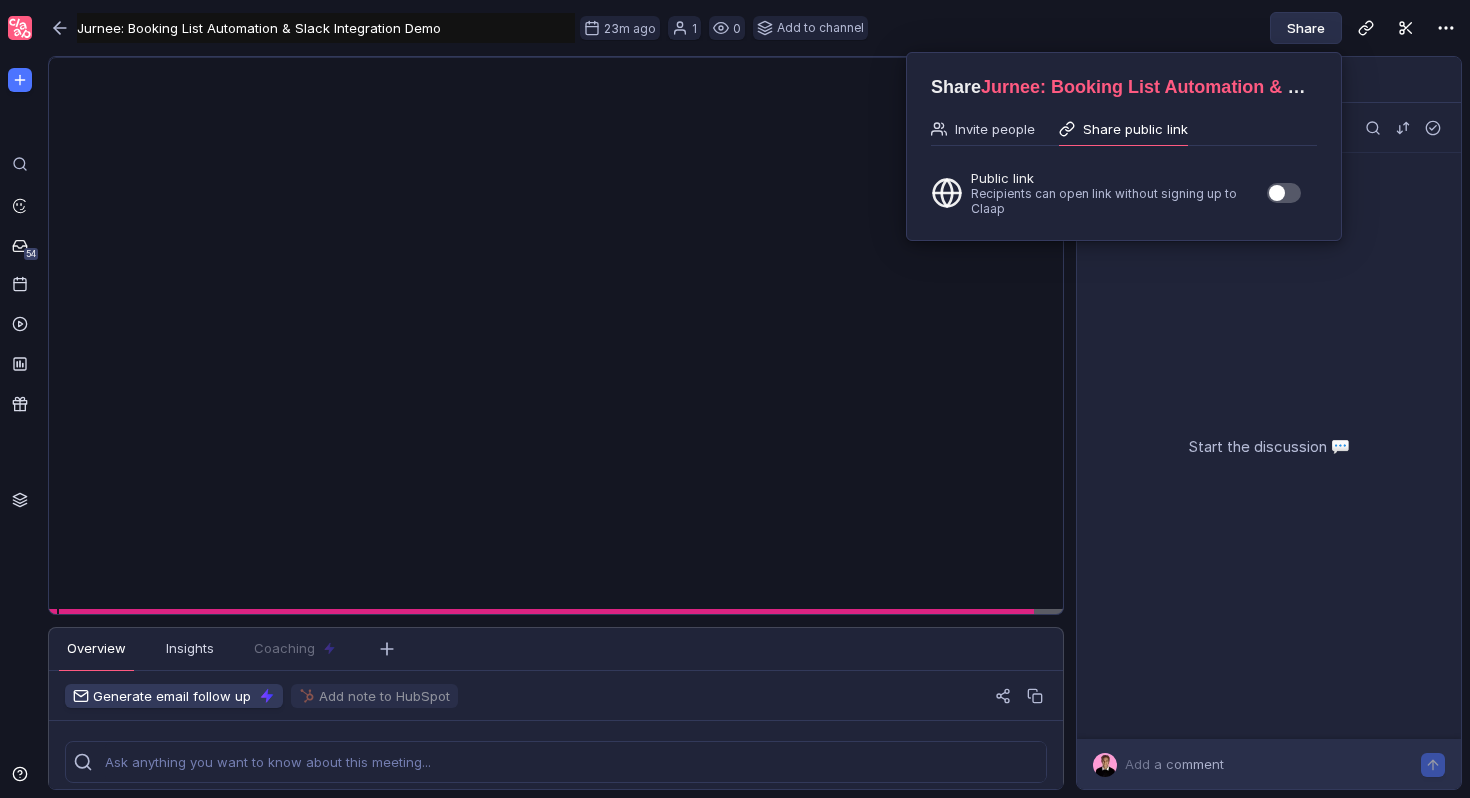 click at bounding box center [1284, 193] 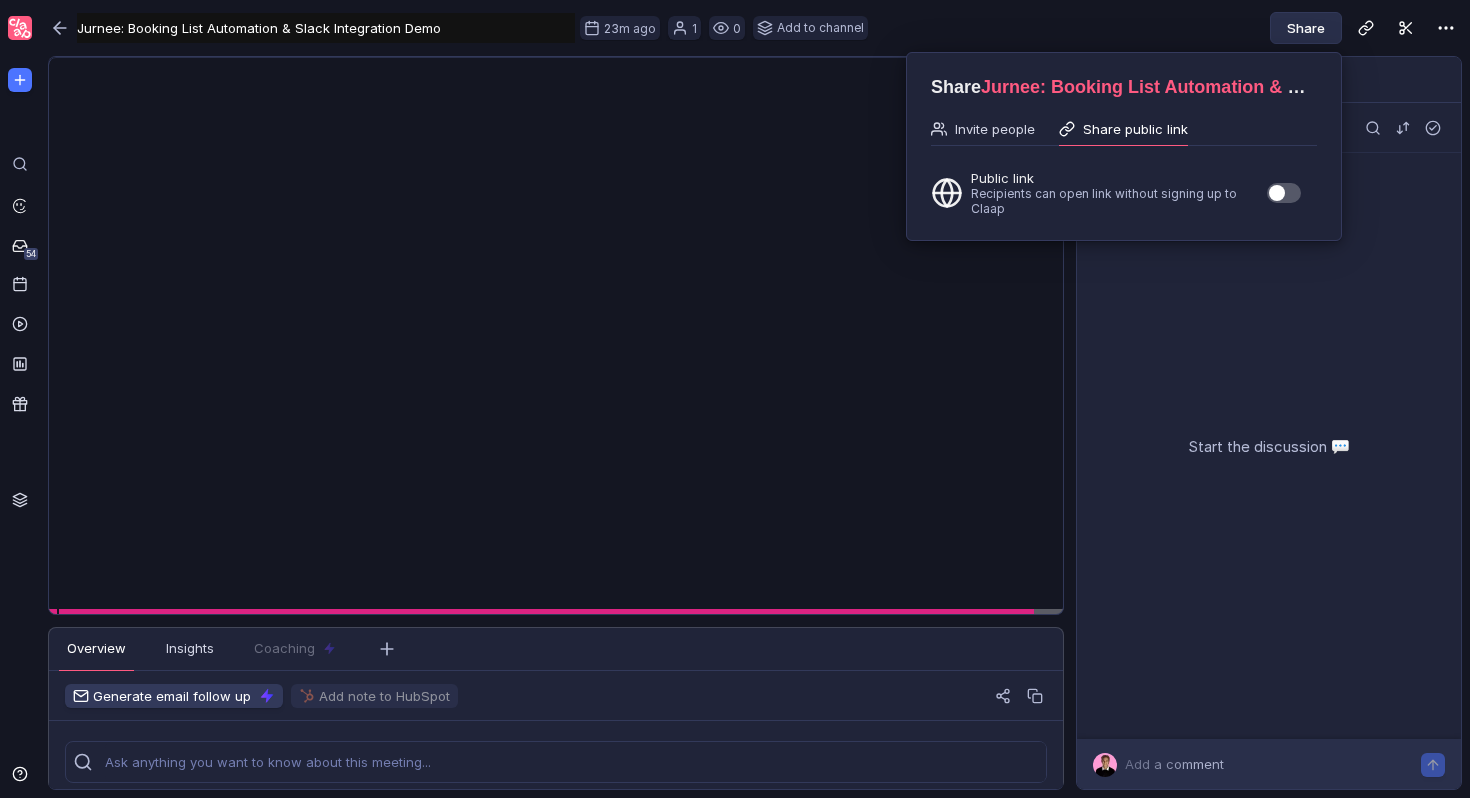 checkbox on "true" 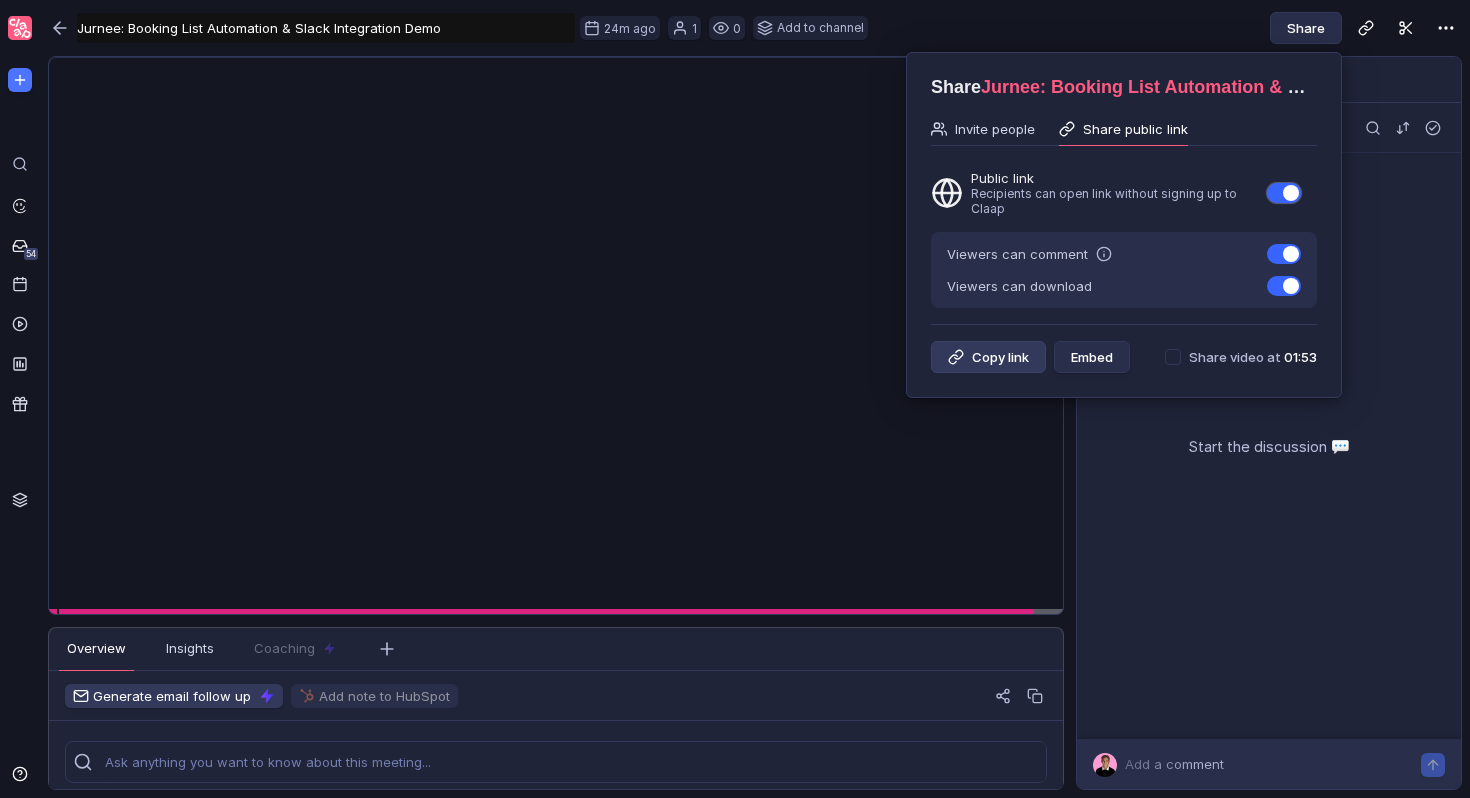 click on "Copy link" at bounding box center [988, 357] 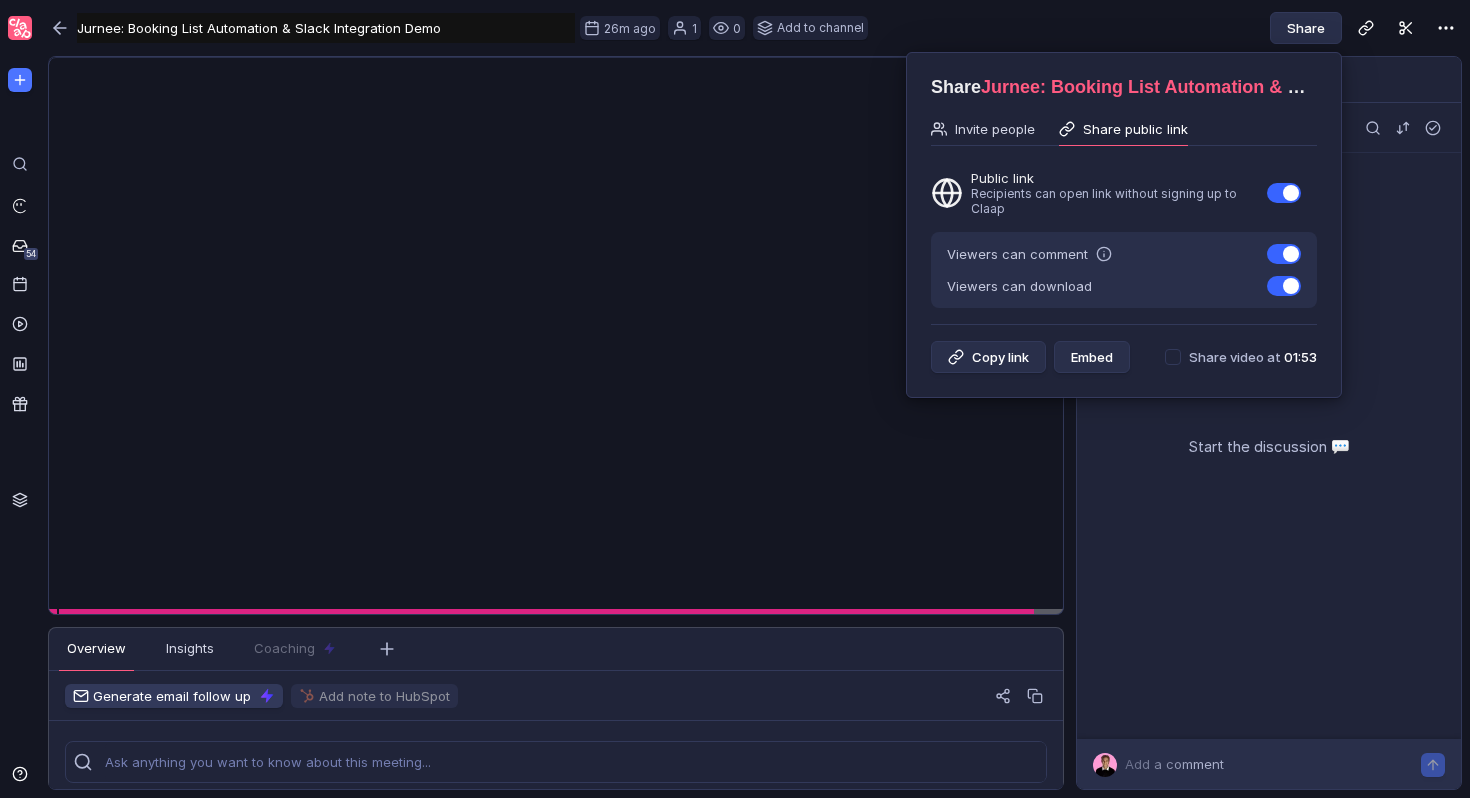 click at bounding box center [735, 399] 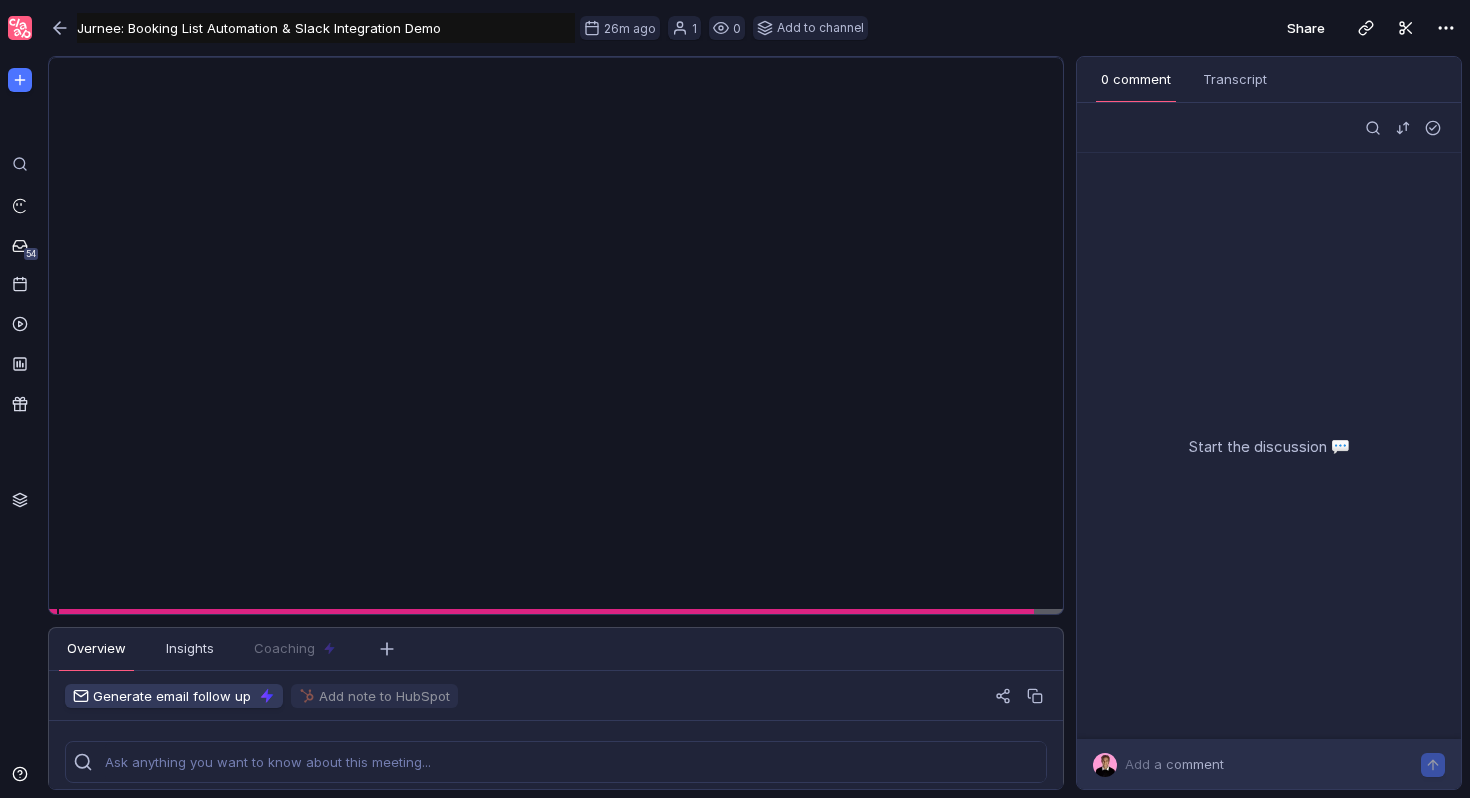 click on "Jurnee: Booking List Automation & Slack Integration Demo | Claap" at bounding box center (326, 28) 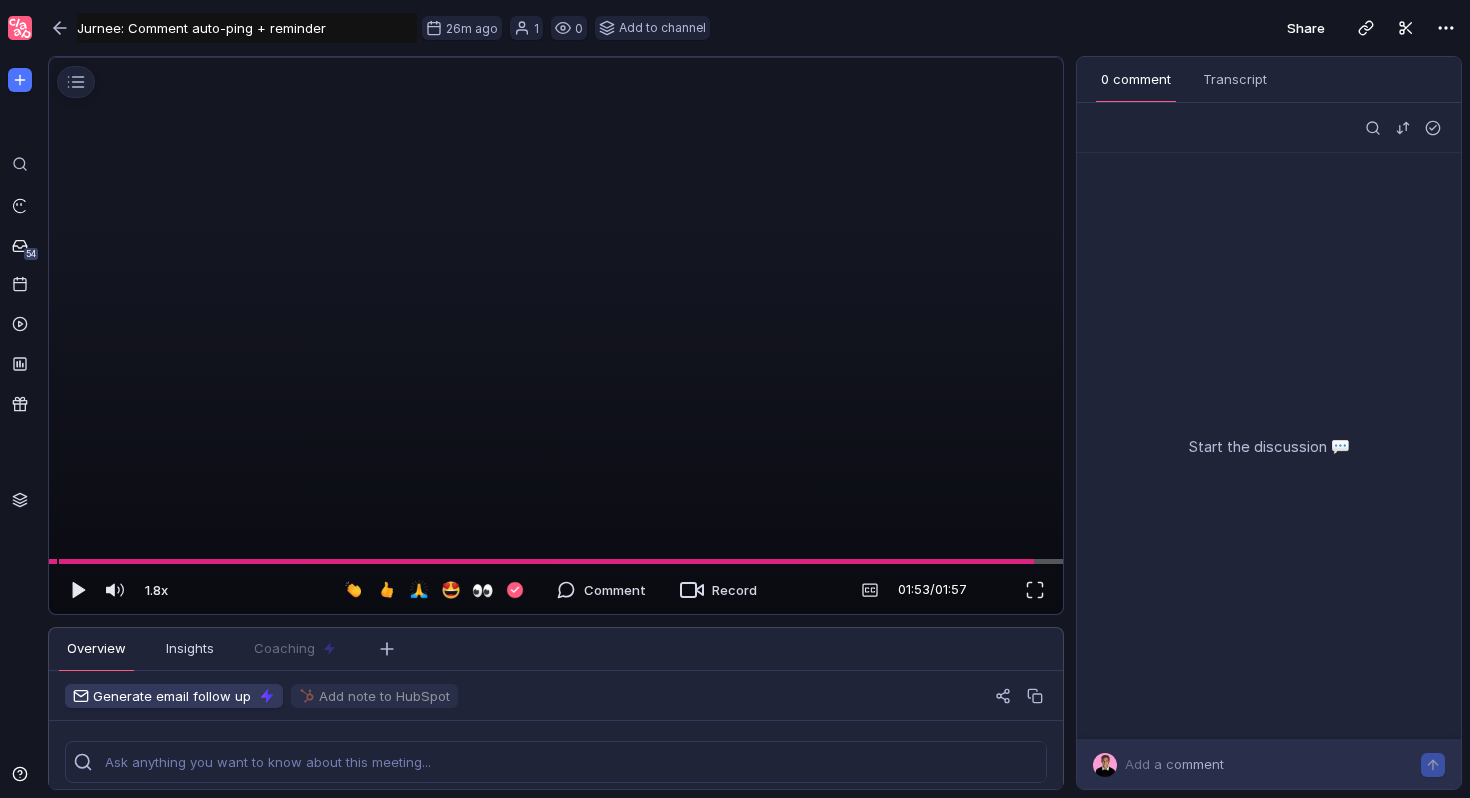type on "Jurnee: Comment auto-ping + reminder" 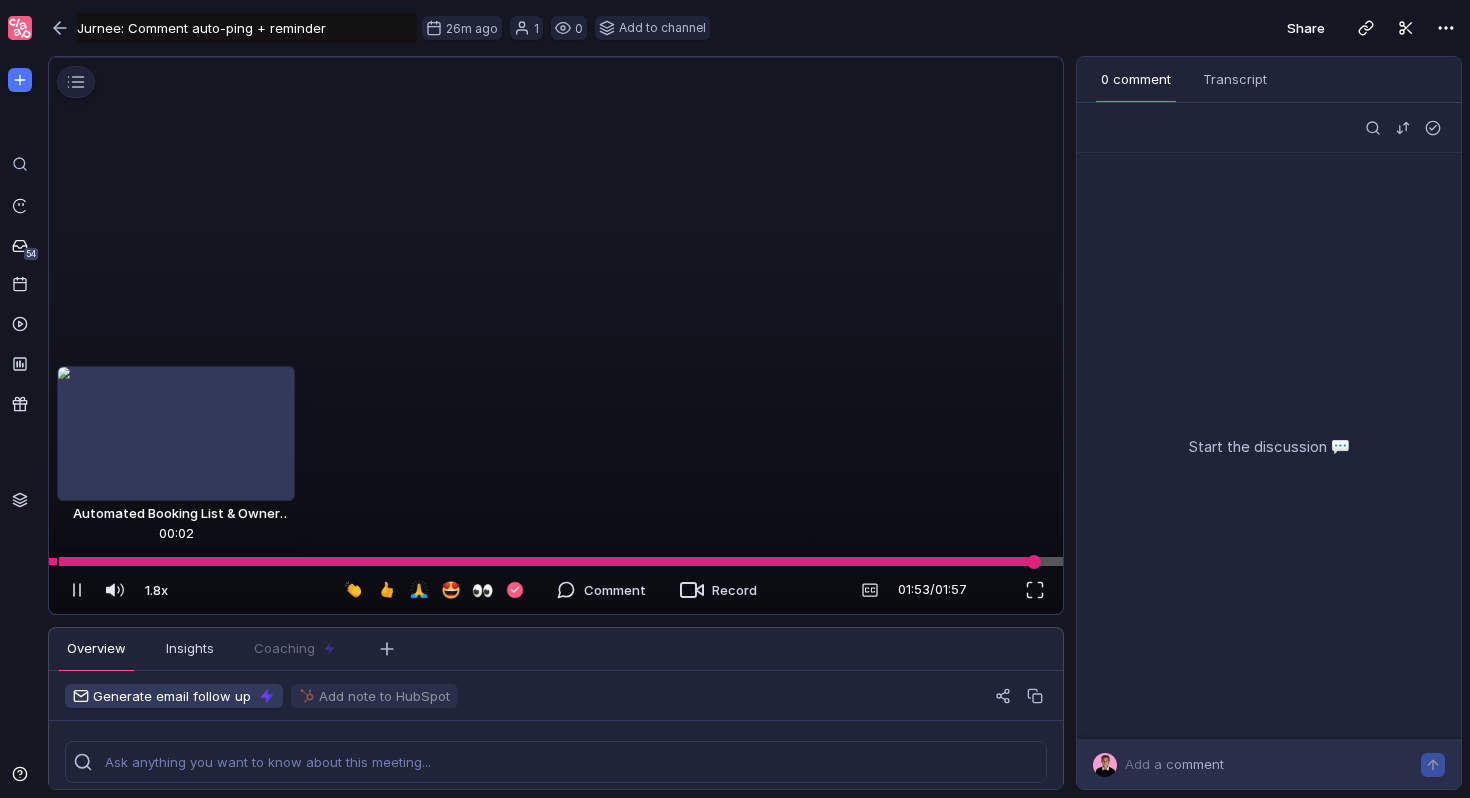 click at bounding box center [556, 561] 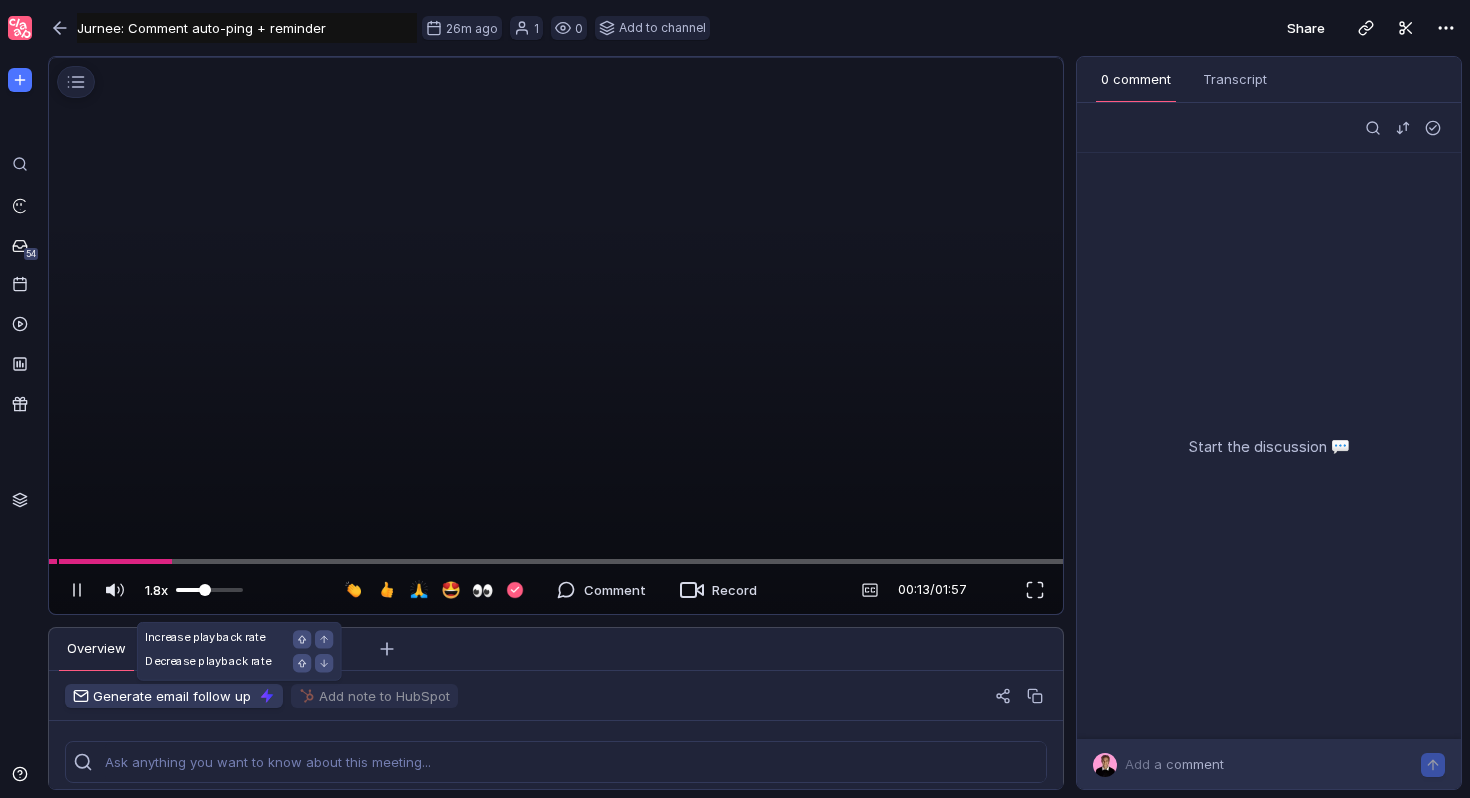 click at bounding box center [209, 590] 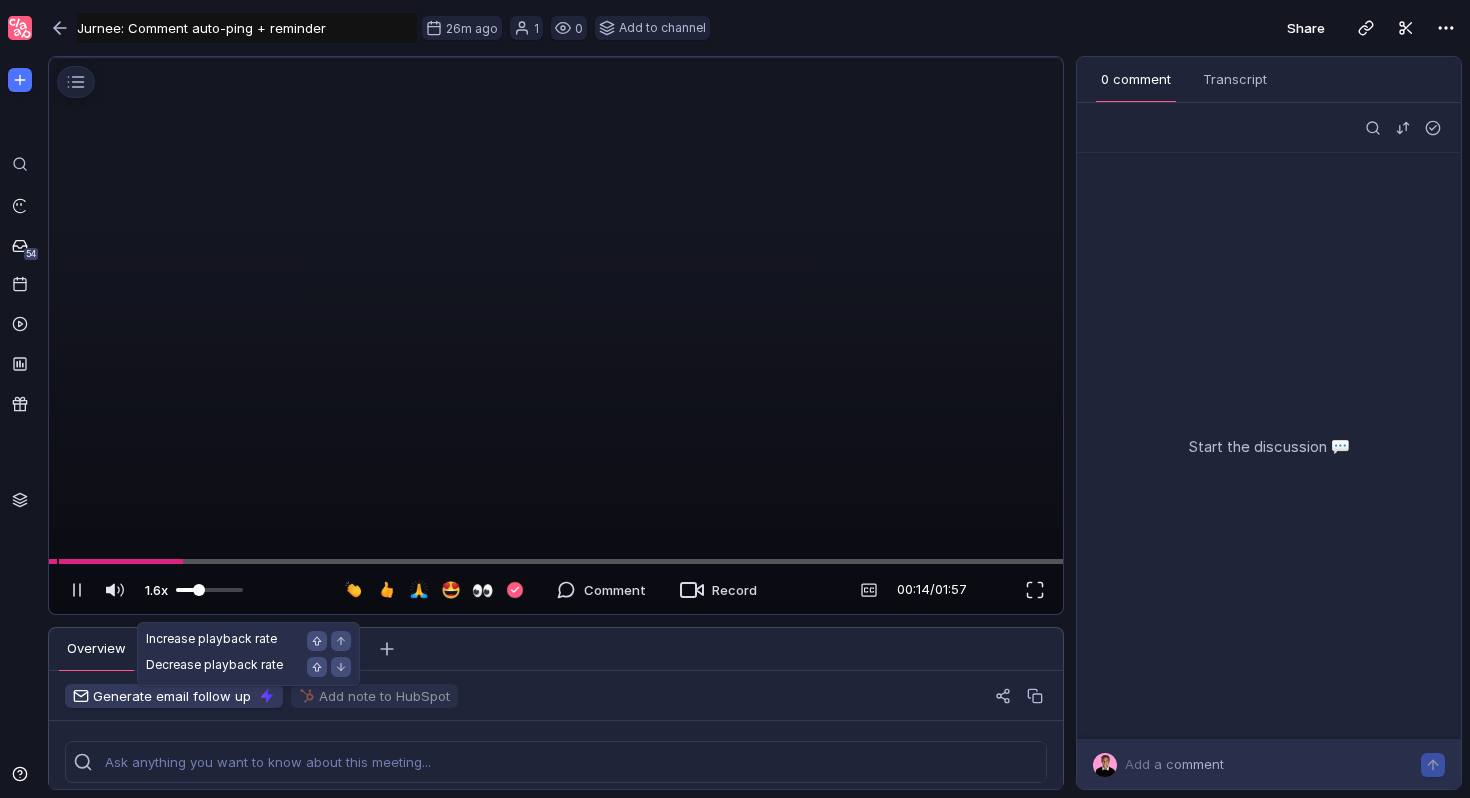 click at bounding box center (209, 590) 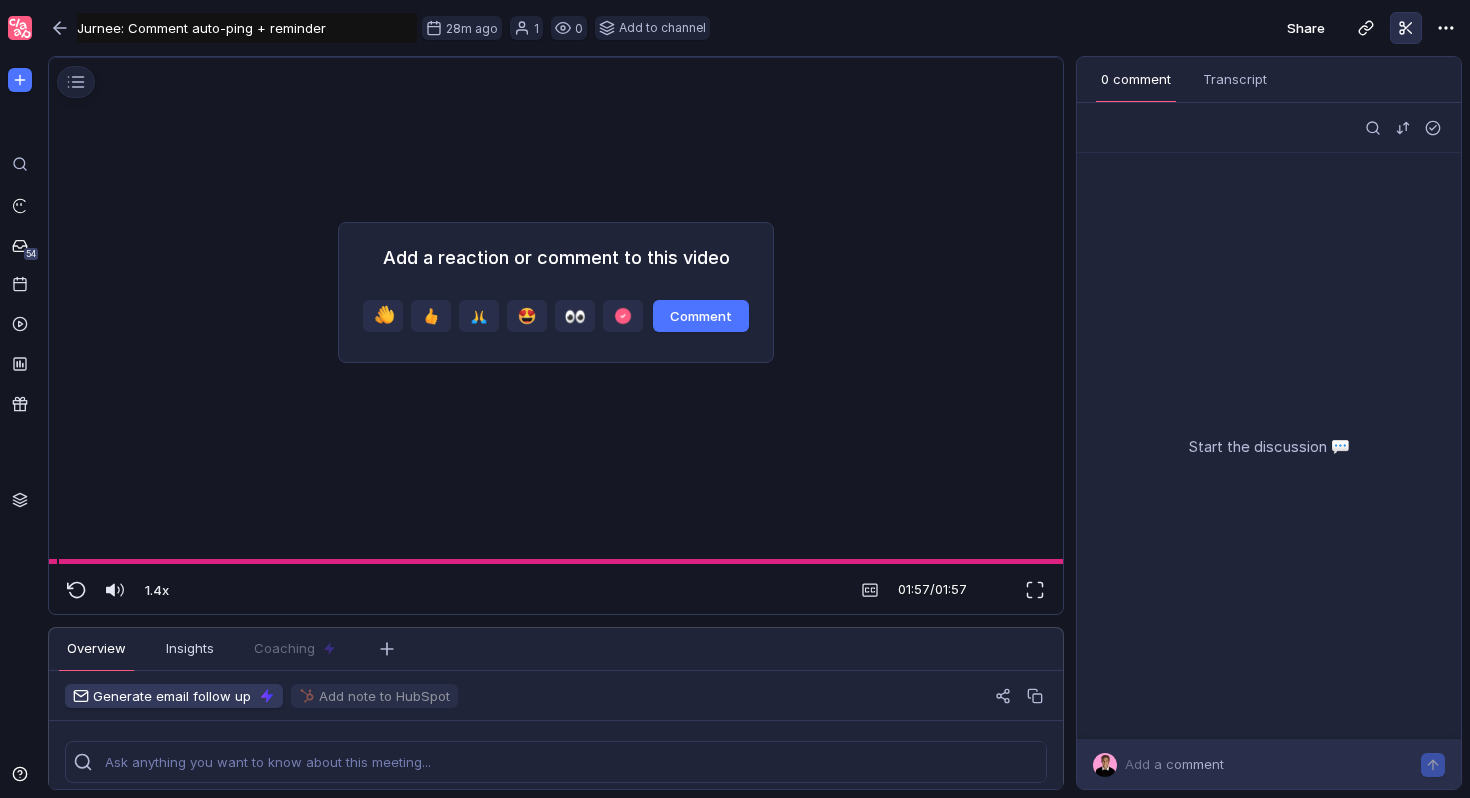 click at bounding box center (1406, 28) 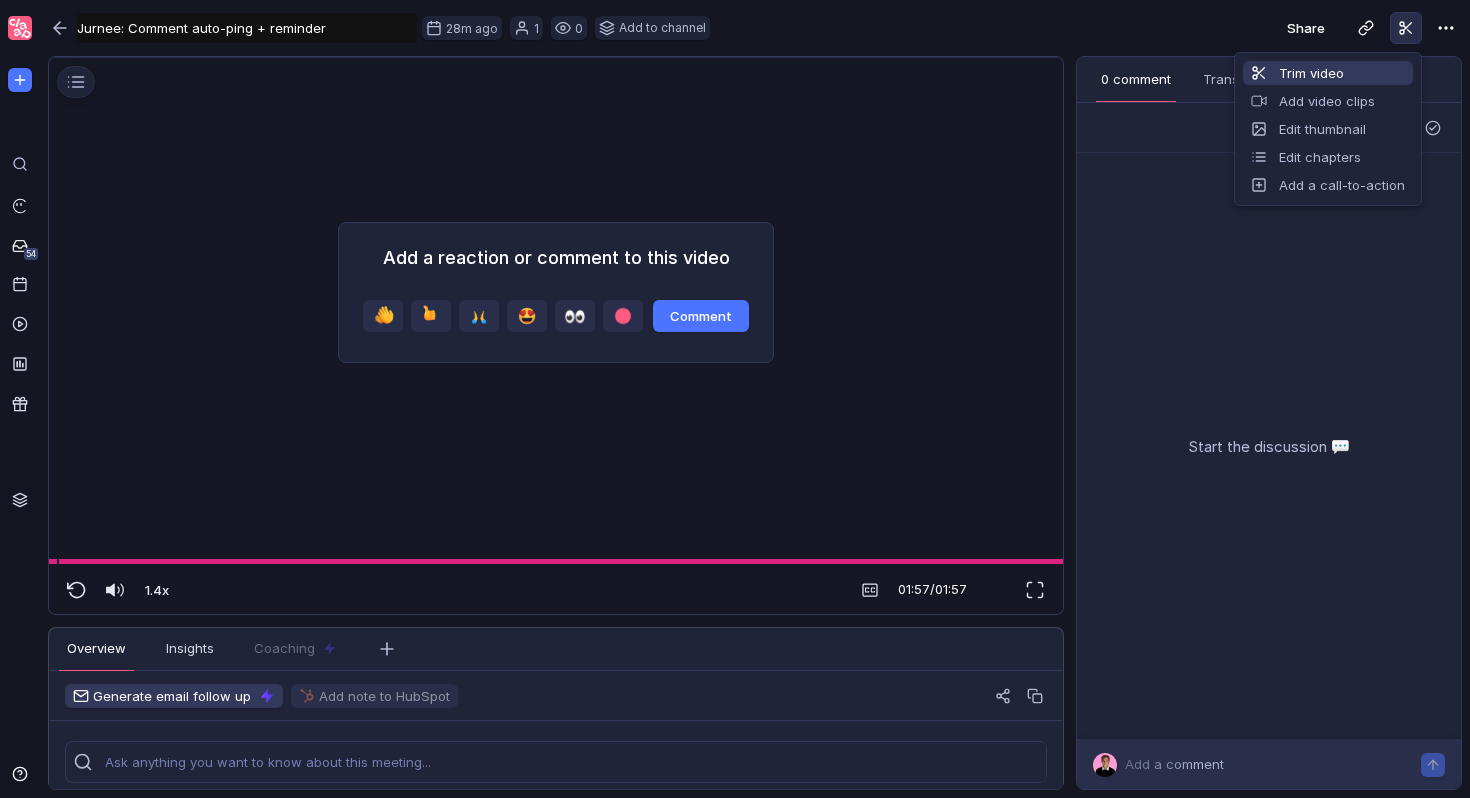 click on "Trim video" at bounding box center [1328, 73] 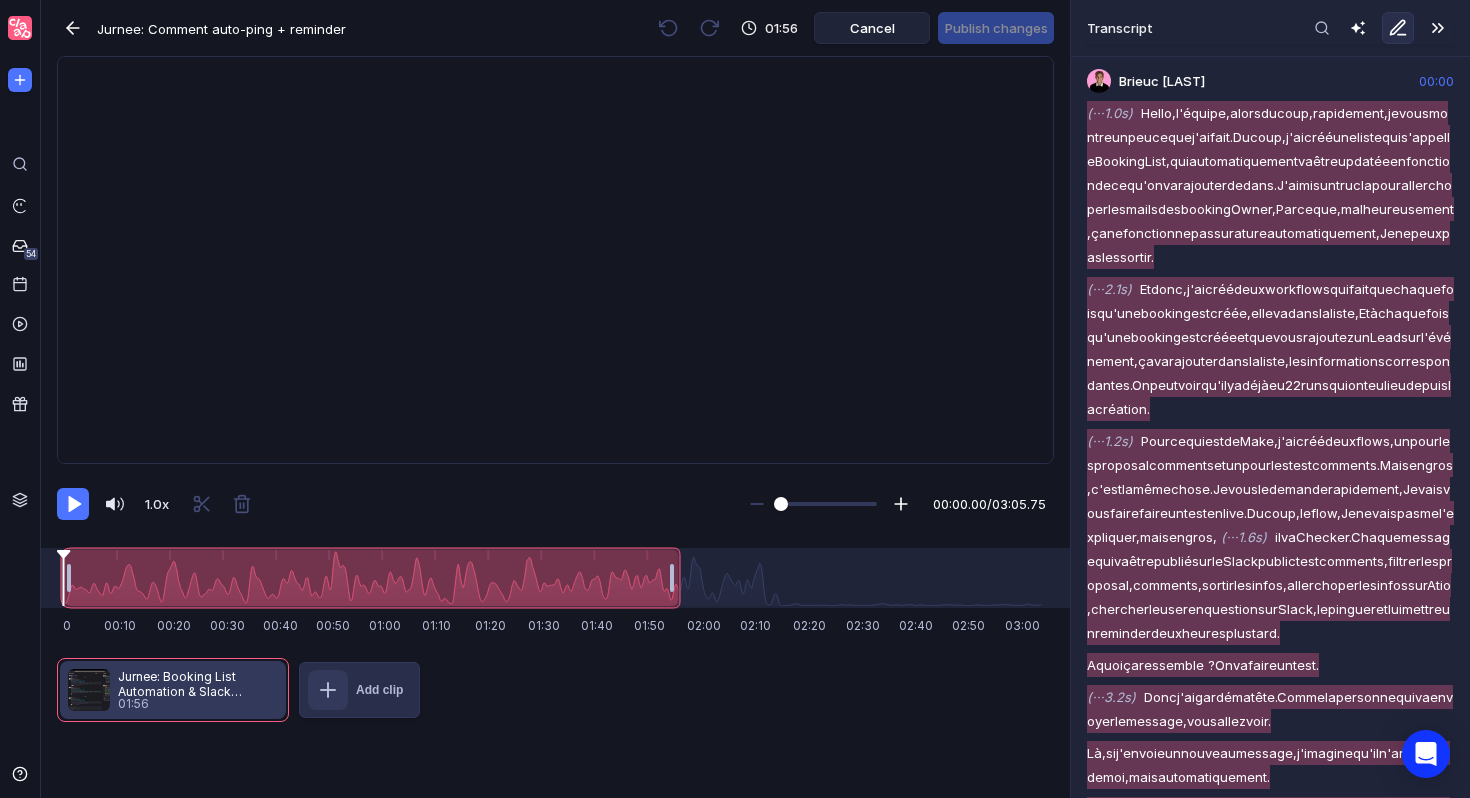 click at bounding box center (672, 578) 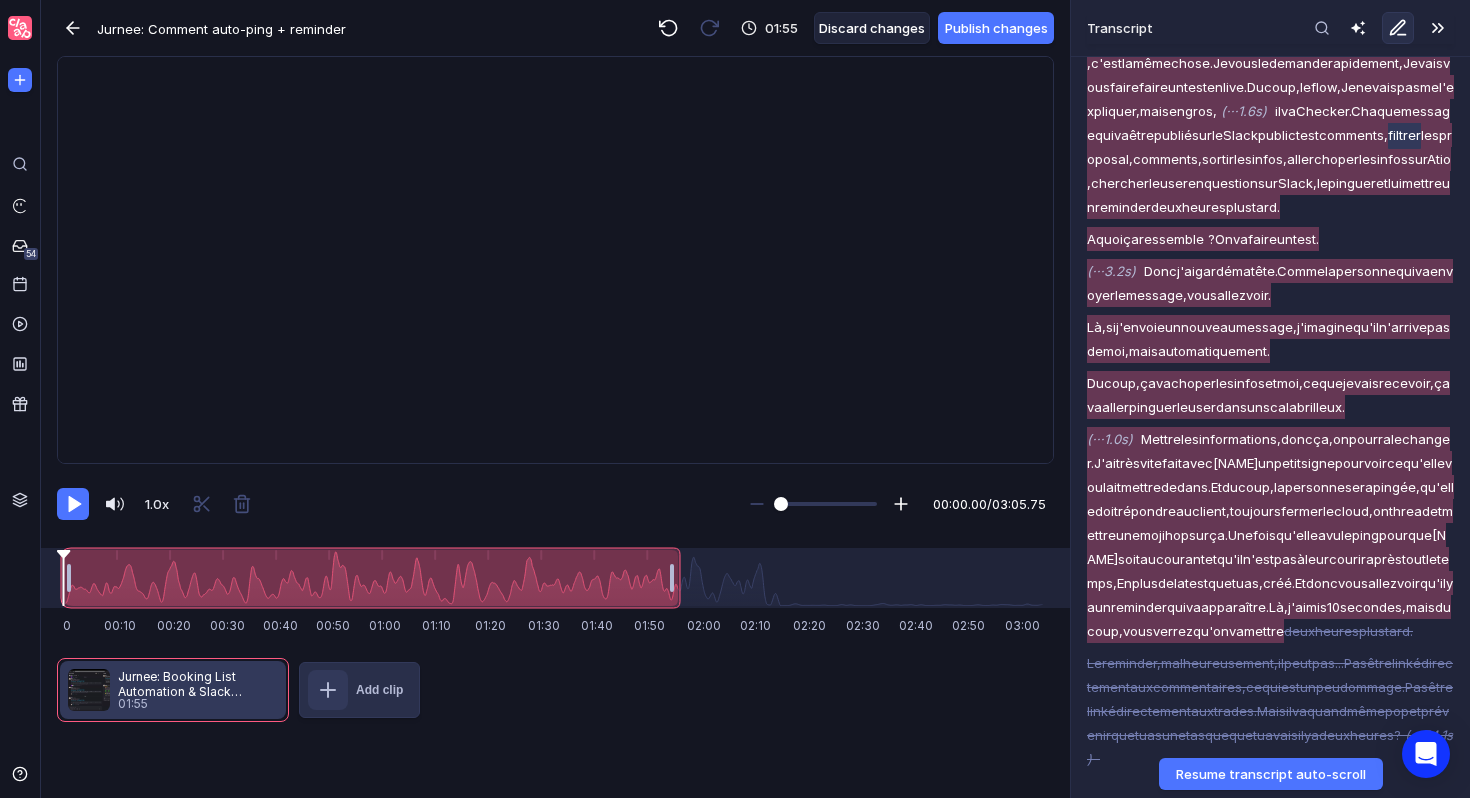 scroll, scrollTop: 519, scrollLeft: 0, axis: vertical 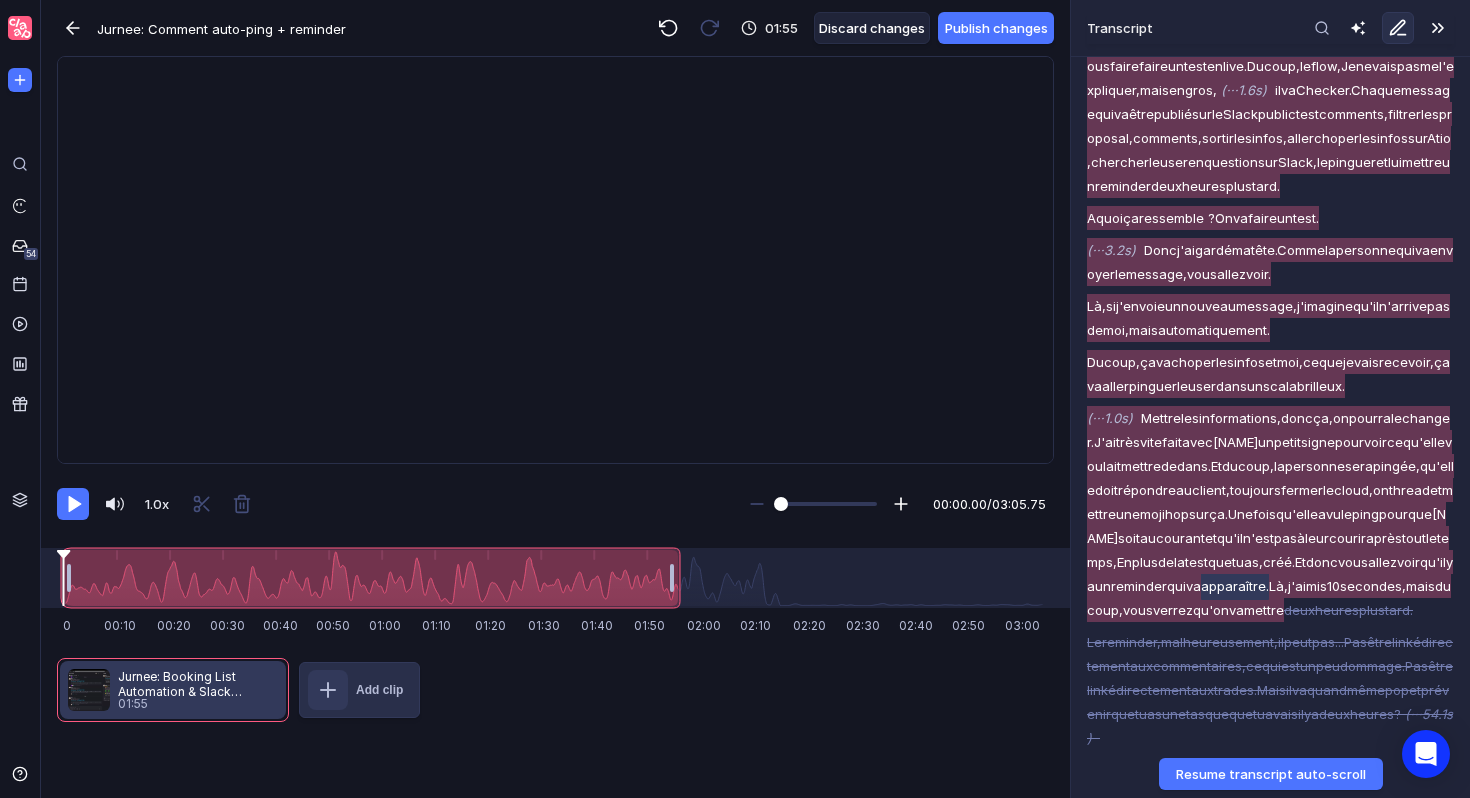click on "apparaître." at bounding box center [1422, 163] 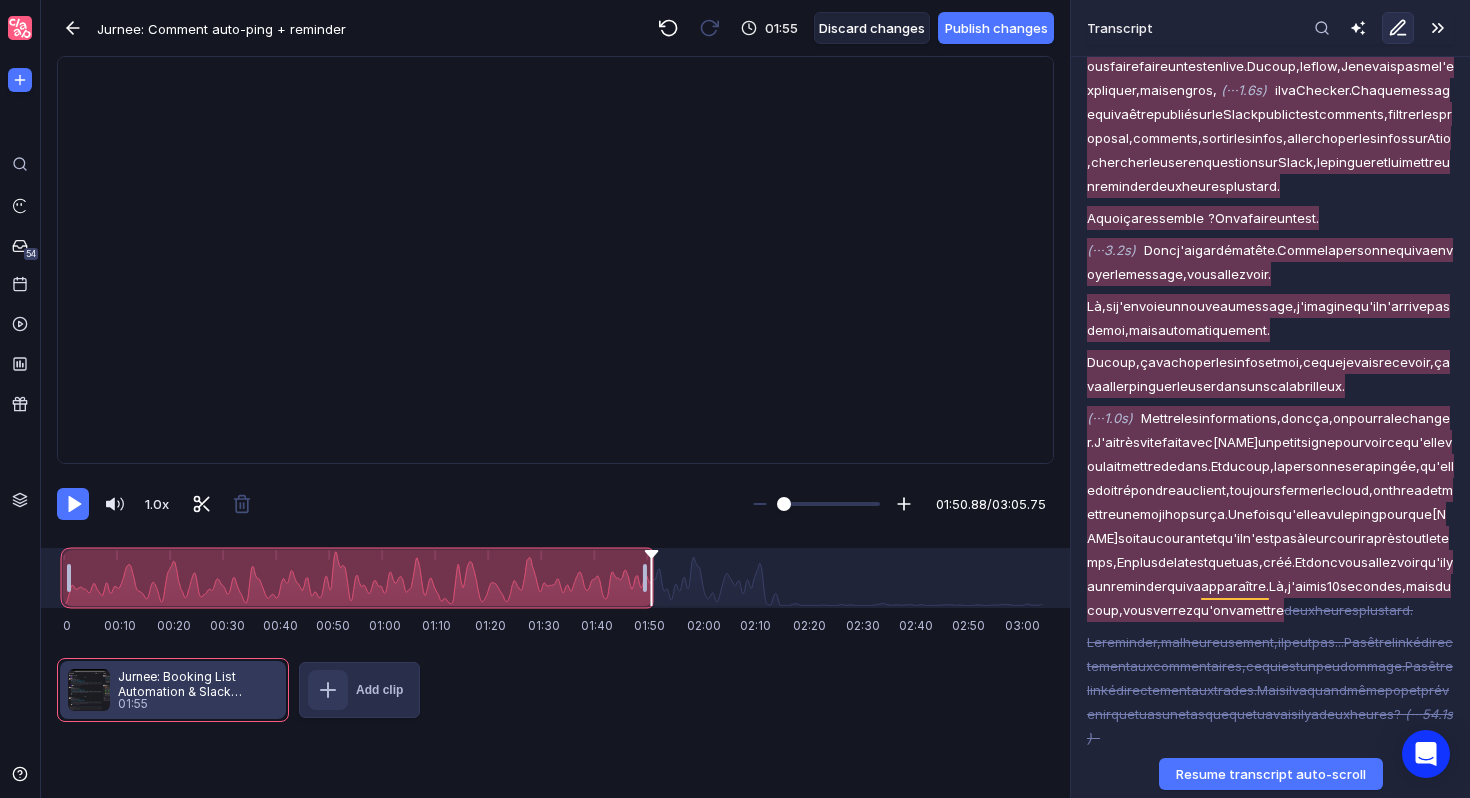 drag, startPoint x: 673, startPoint y: 572, endPoint x: 648, endPoint y: 573, distance: 25.019993 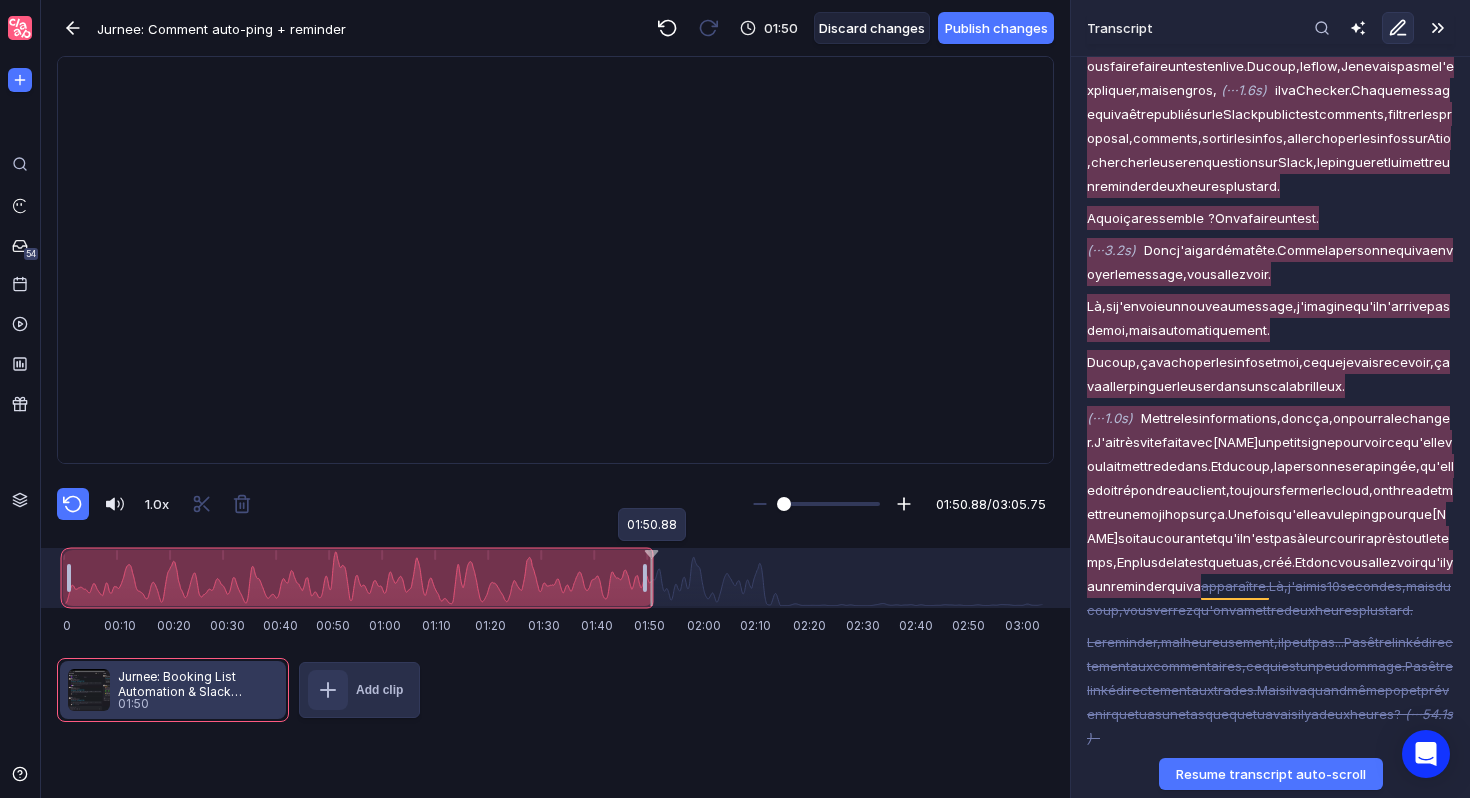 drag, startPoint x: 646, startPoint y: 590, endPoint x: 660, endPoint y: 592, distance: 14.142136 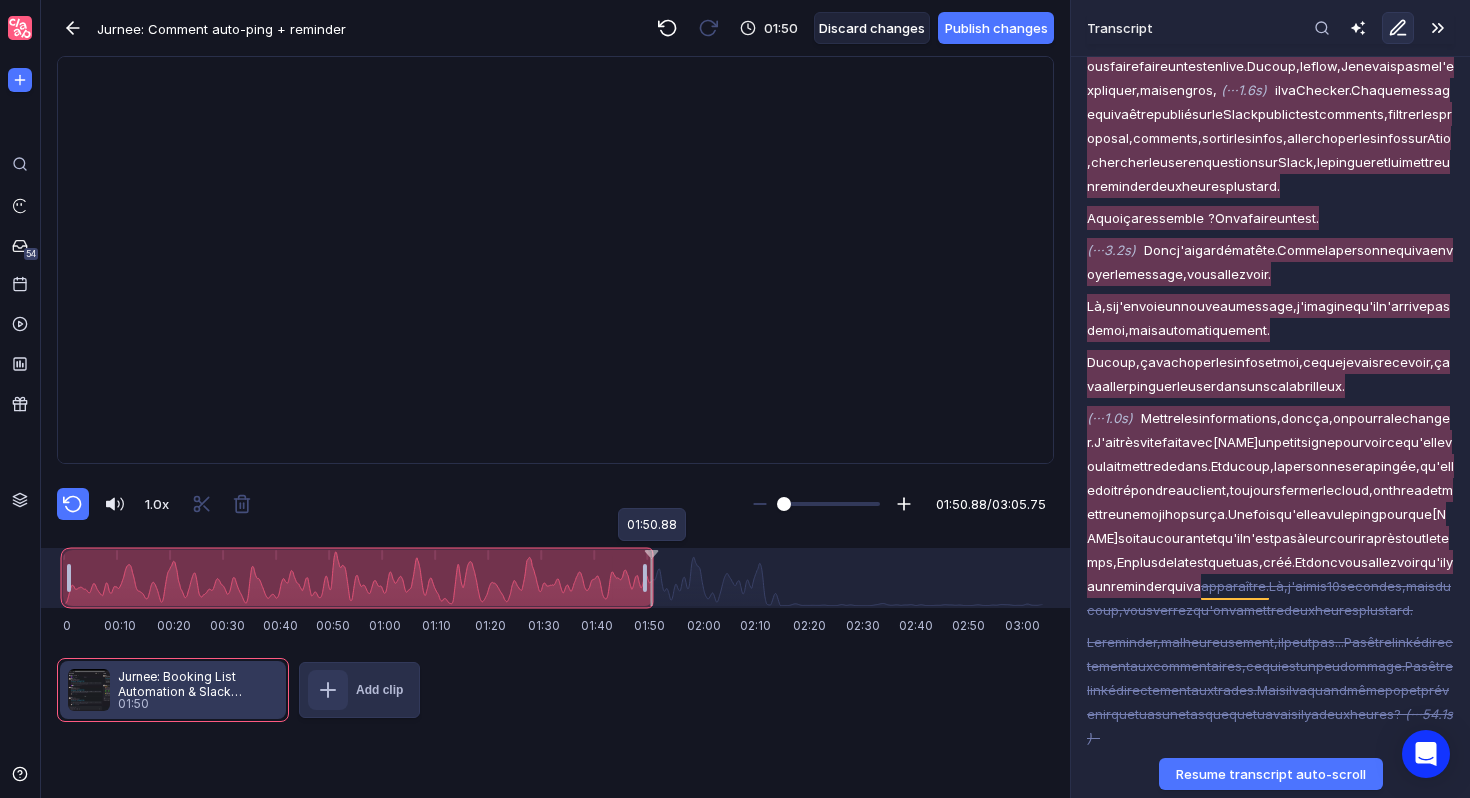 click at bounding box center [651, 578] 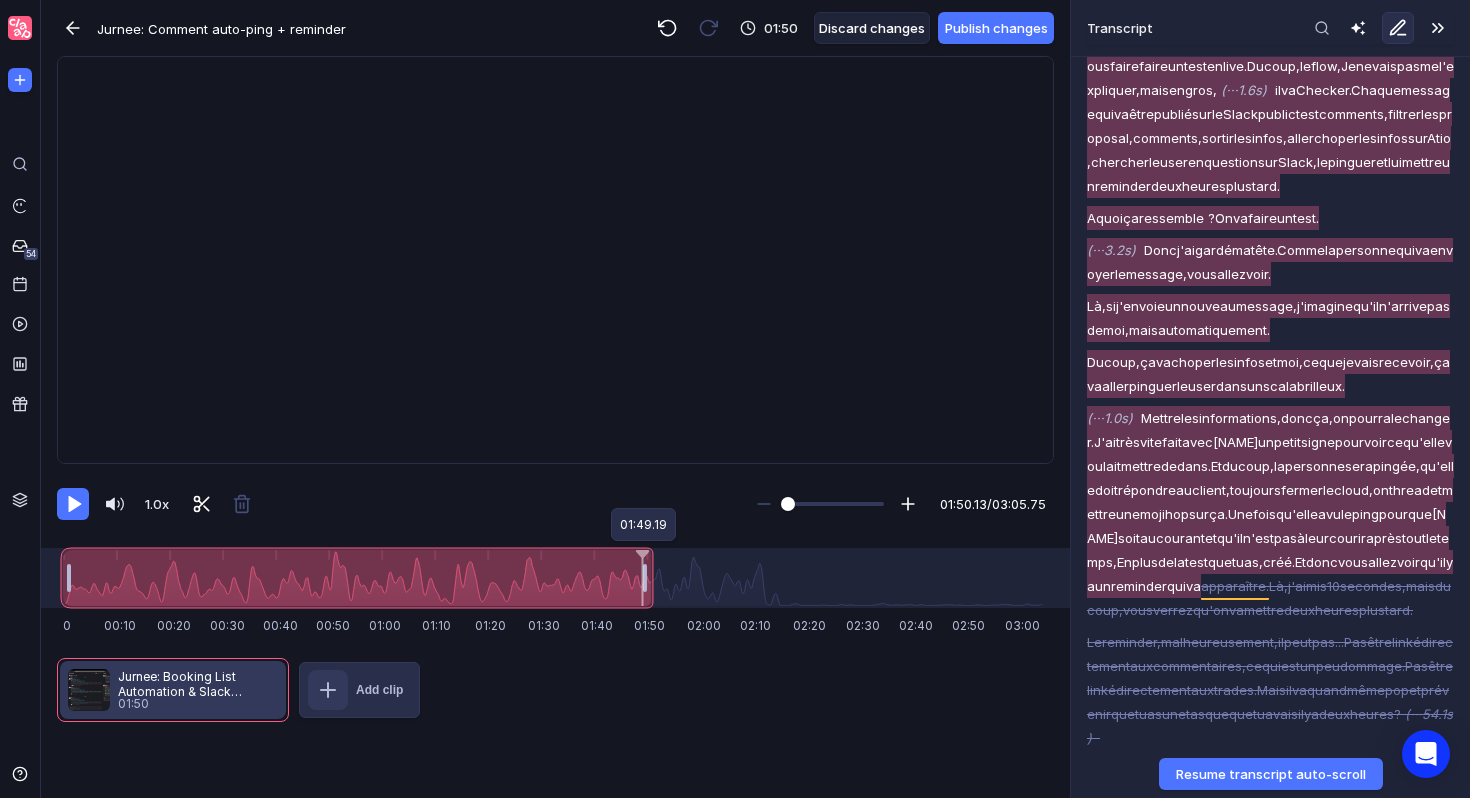 click at bounding box center [642, 578] 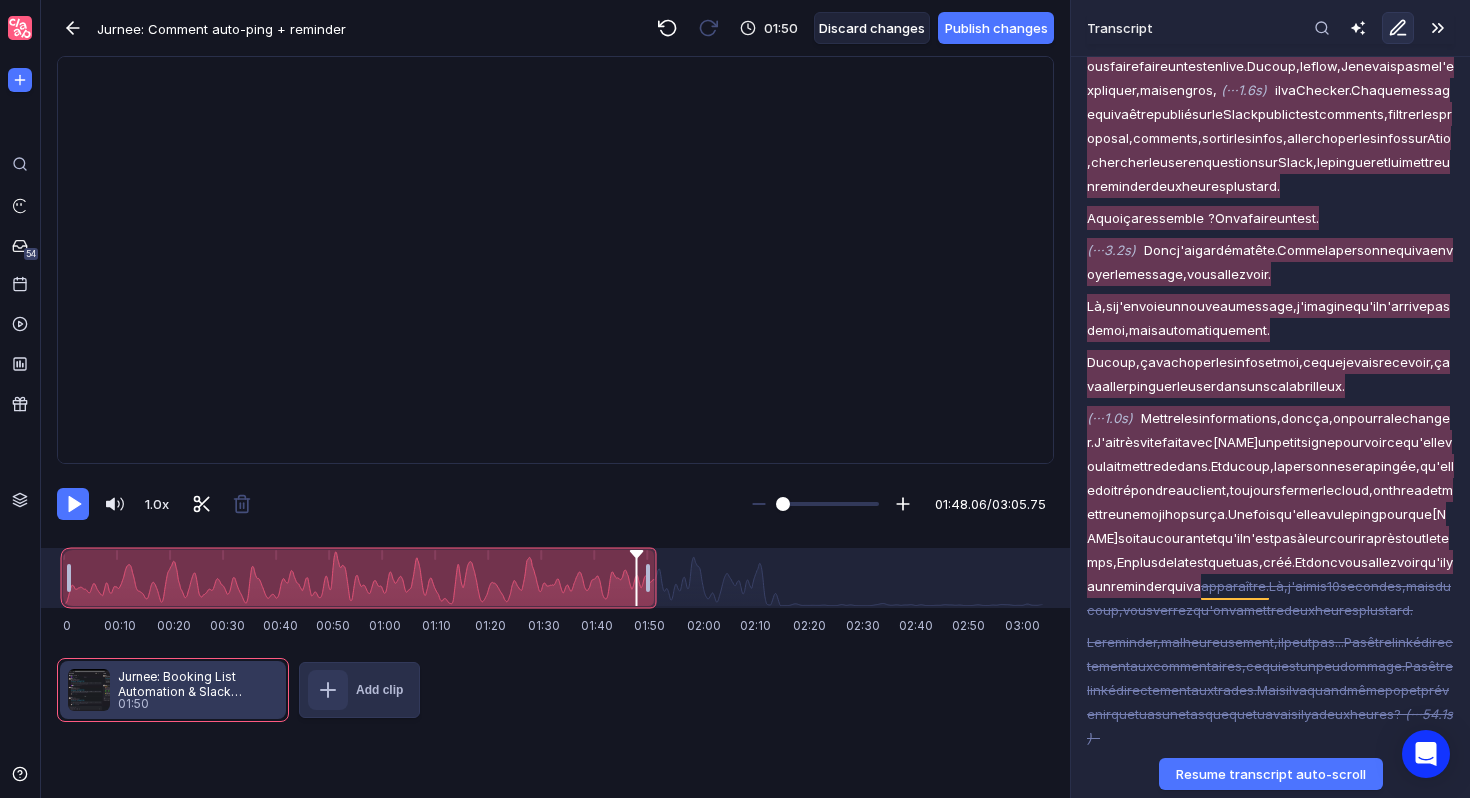 click at bounding box center (648, 578) 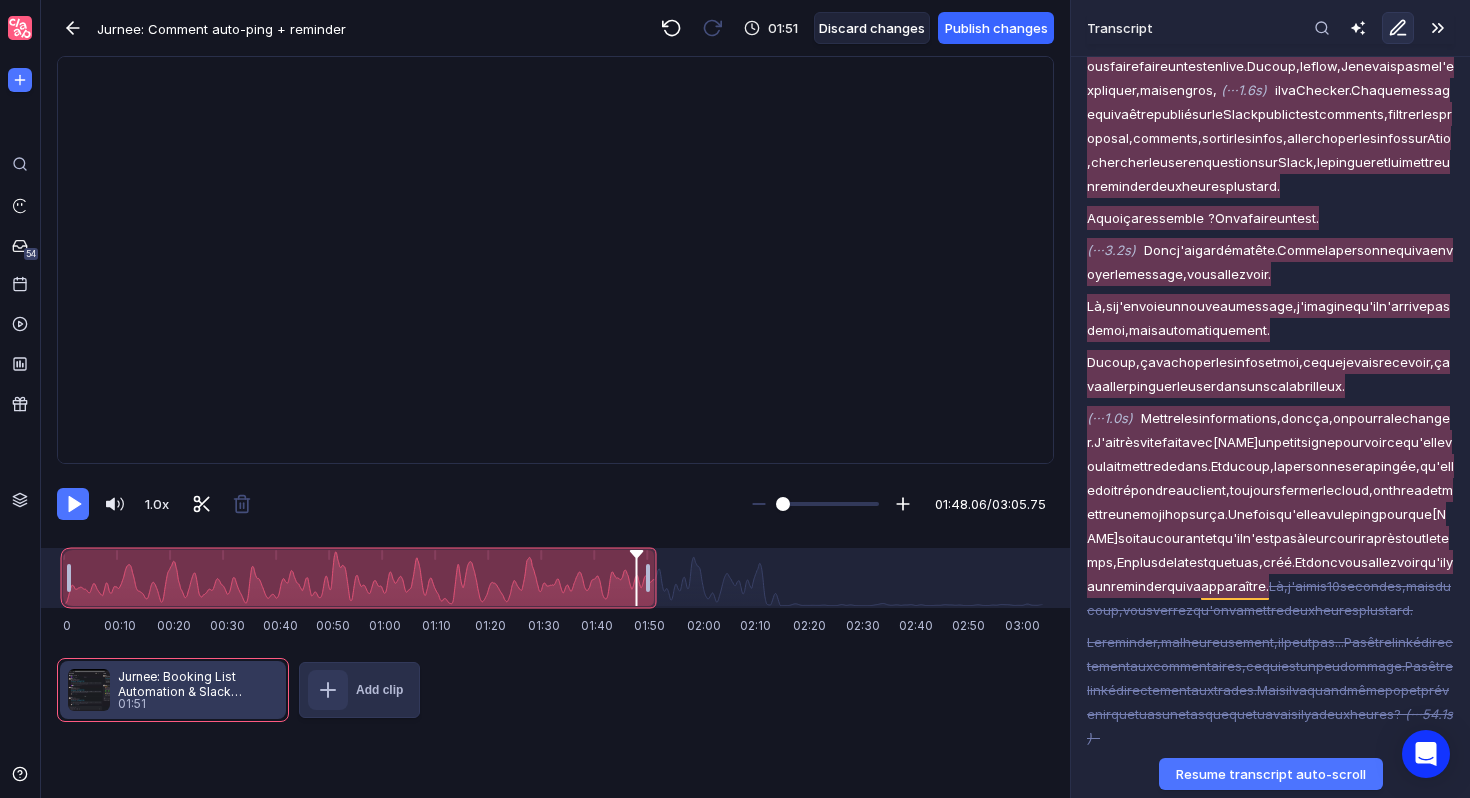 click on "Publish changes" at bounding box center [996, 28] 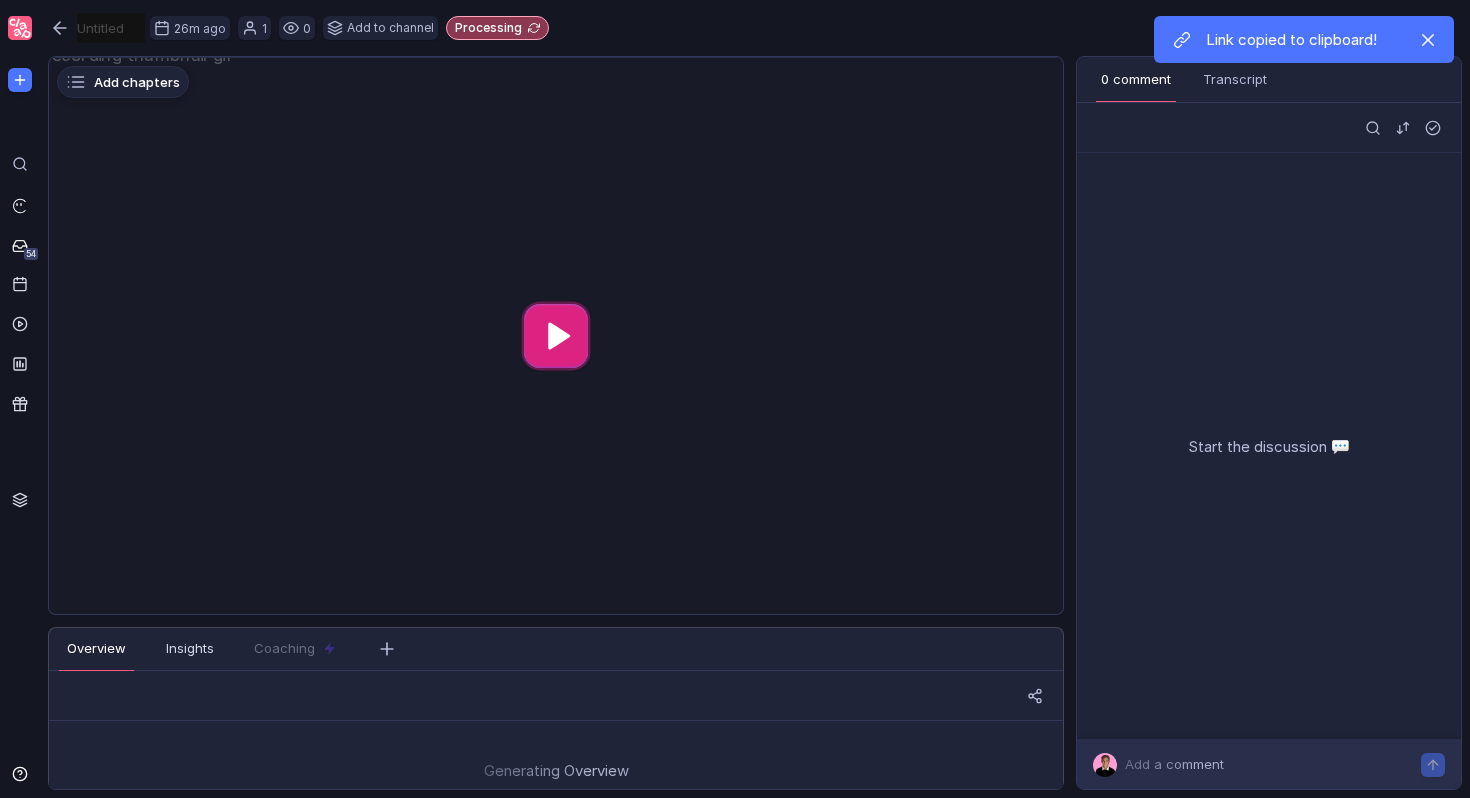 scroll, scrollTop: 0, scrollLeft: 0, axis: both 